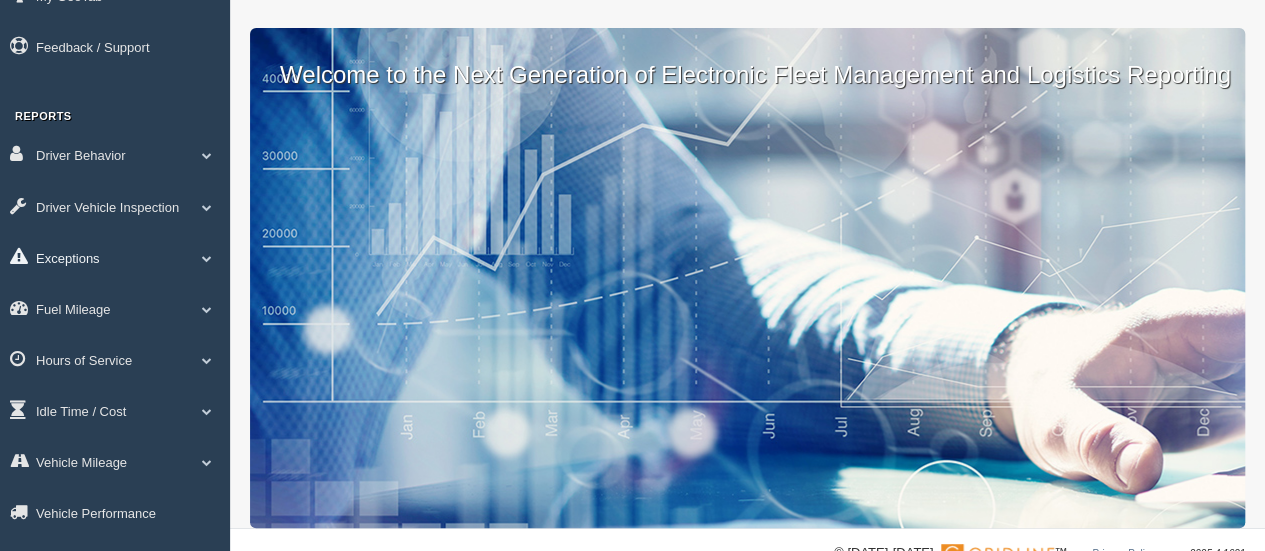 scroll, scrollTop: 134, scrollLeft: 0, axis: vertical 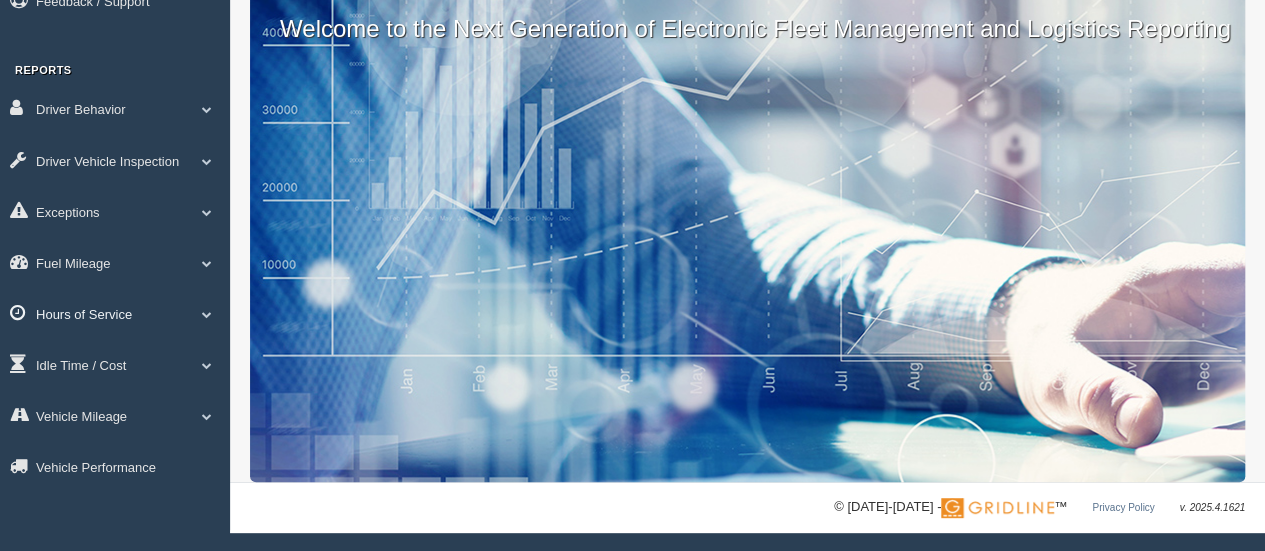 click on "Hours of Service" at bounding box center [115, 313] 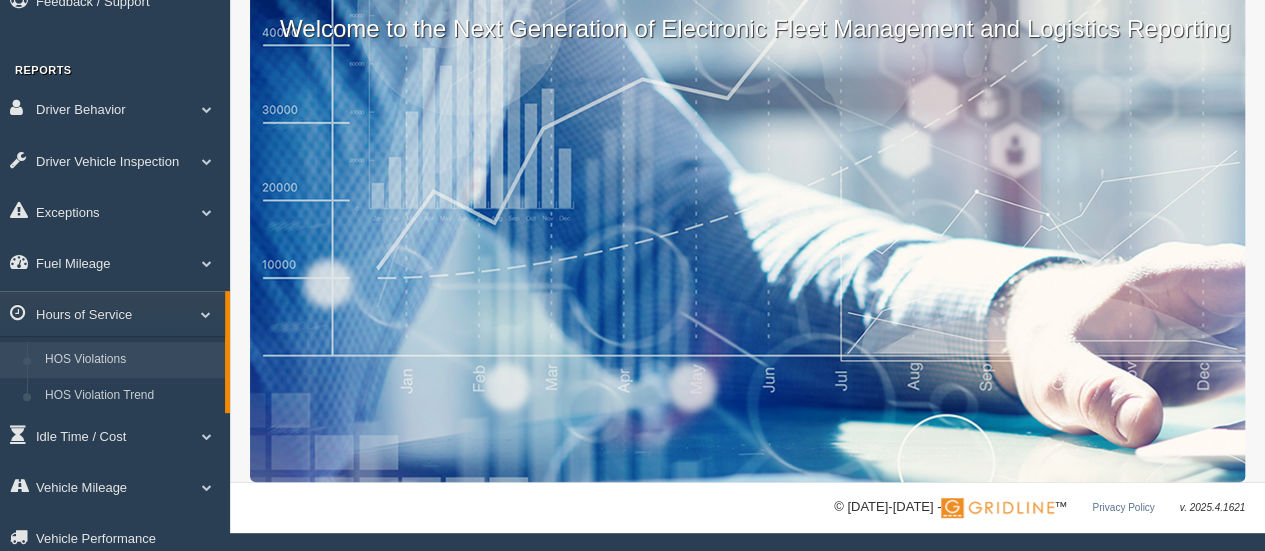 click on "HOS Violations" at bounding box center (130, 360) 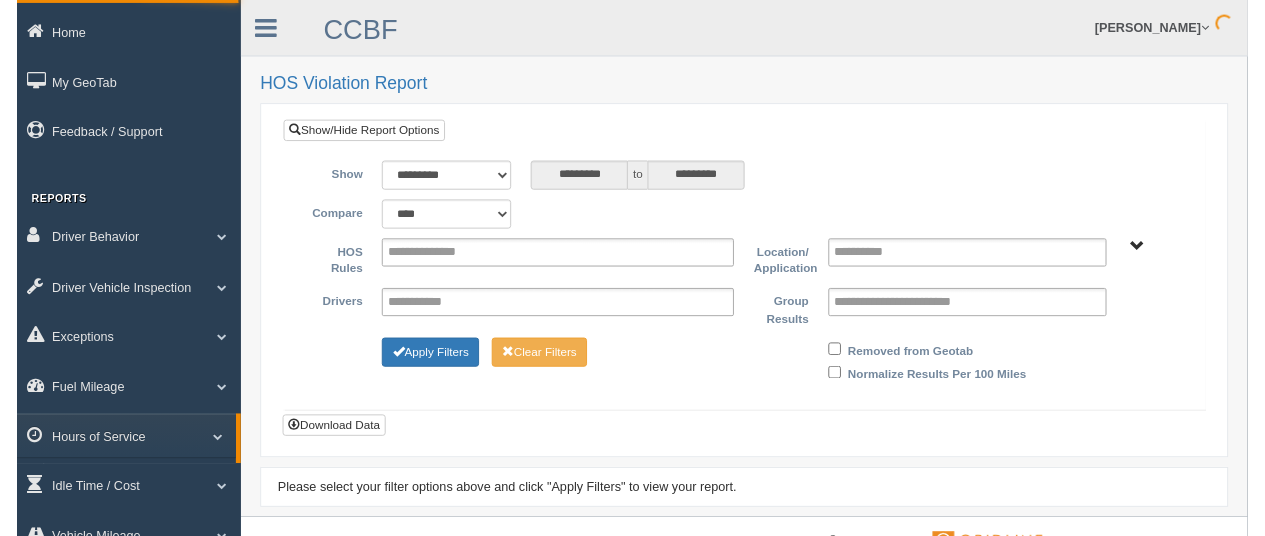 scroll, scrollTop: 0, scrollLeft: 0, axis: both 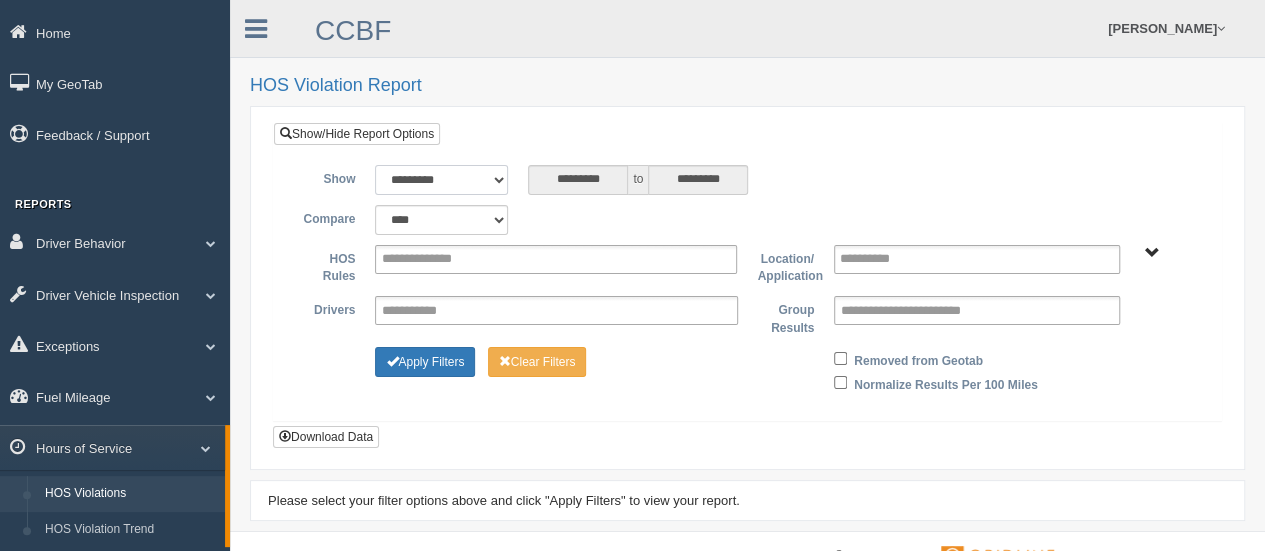 click on "**********" at bounding box center (441, 180) 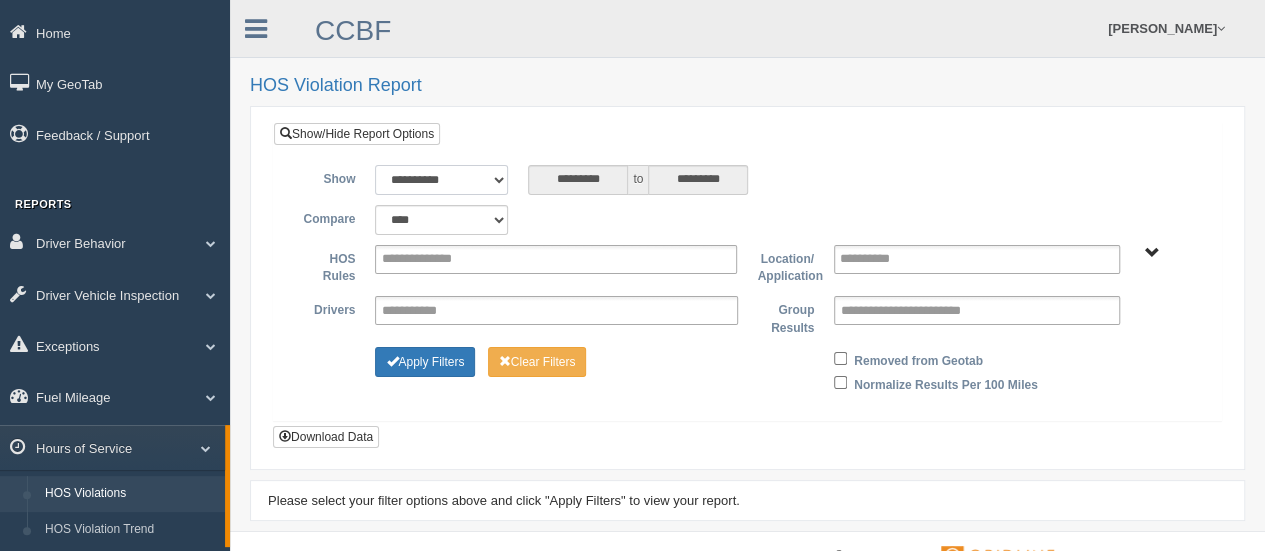 click on "**********" at bounding box center (441, 180) 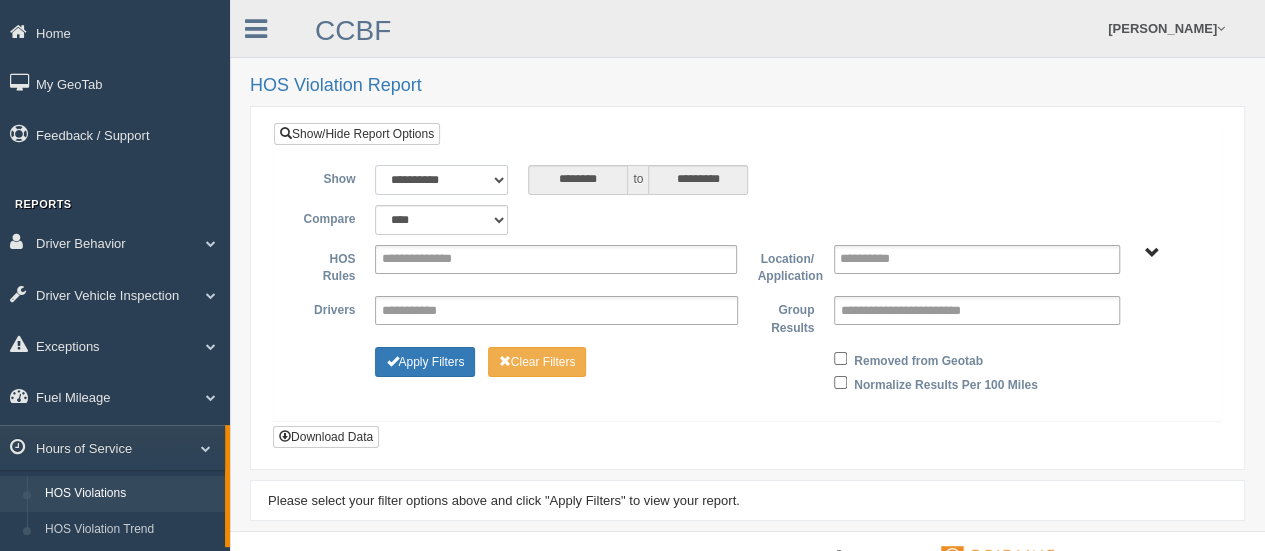 click on "**********" at bounding box center [441, 180] 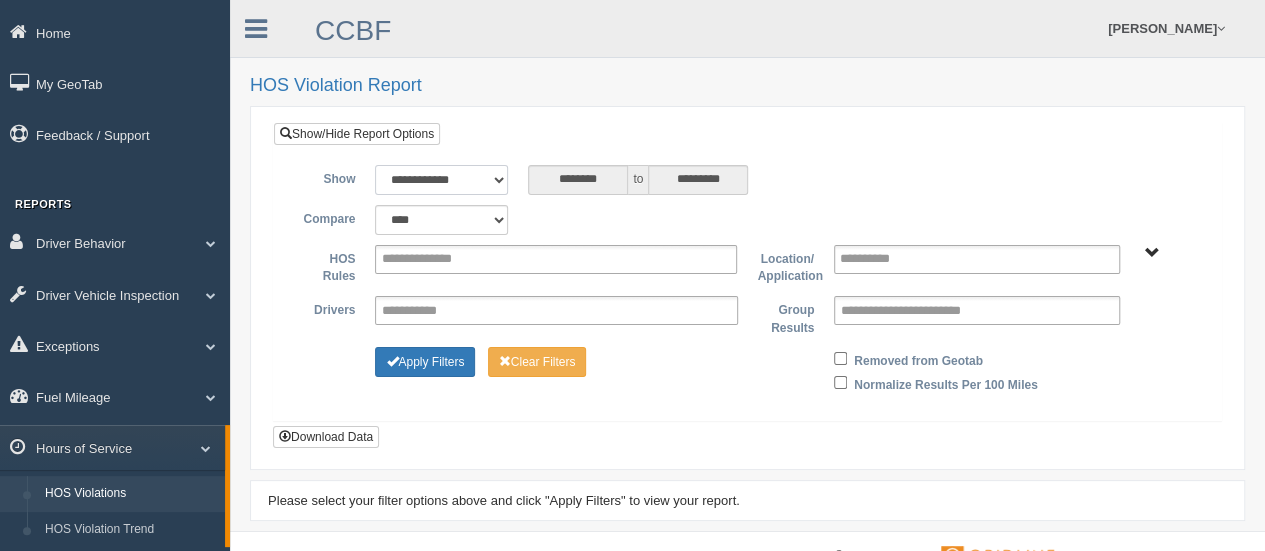 click on "**********" at bounding box center [441, 180] 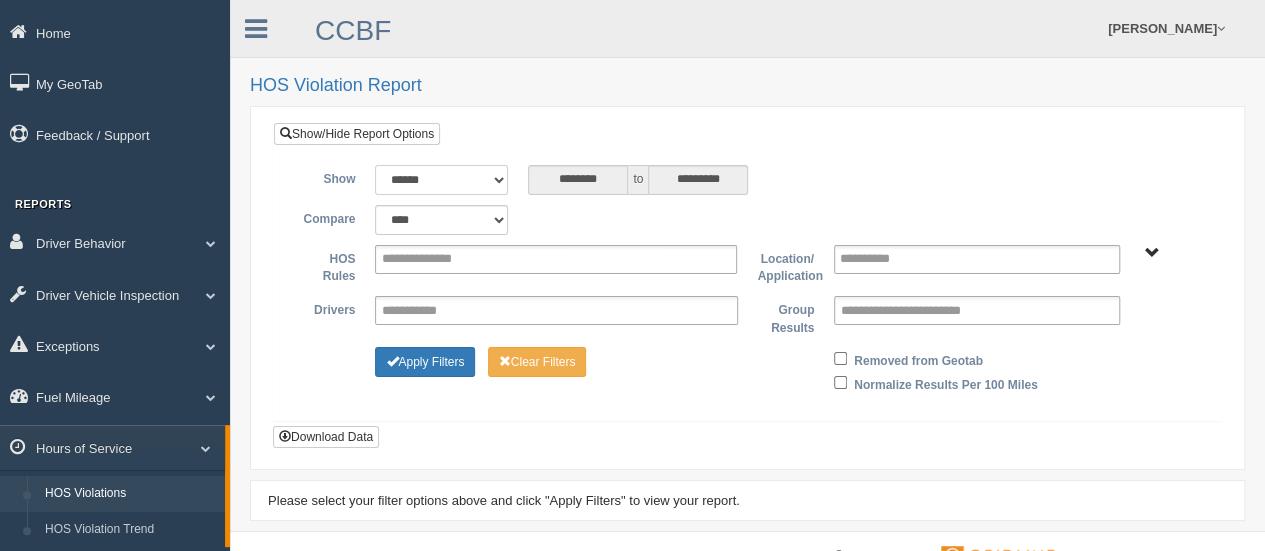 click on "**********" at bounding box center (441, 180) 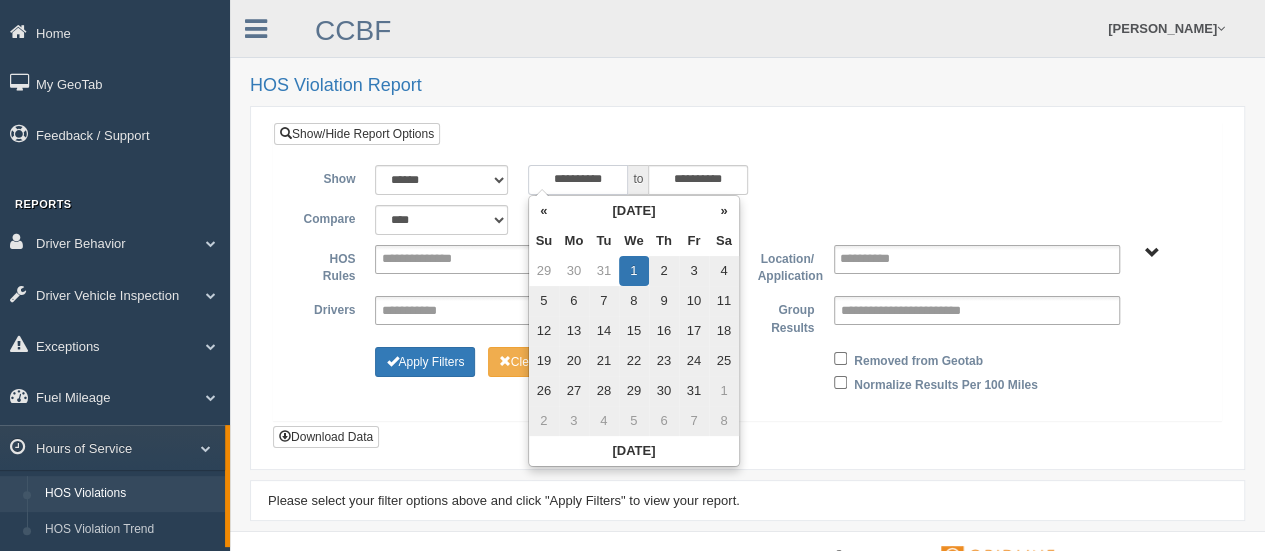 click on "**********" at bounding box center (578, 180) 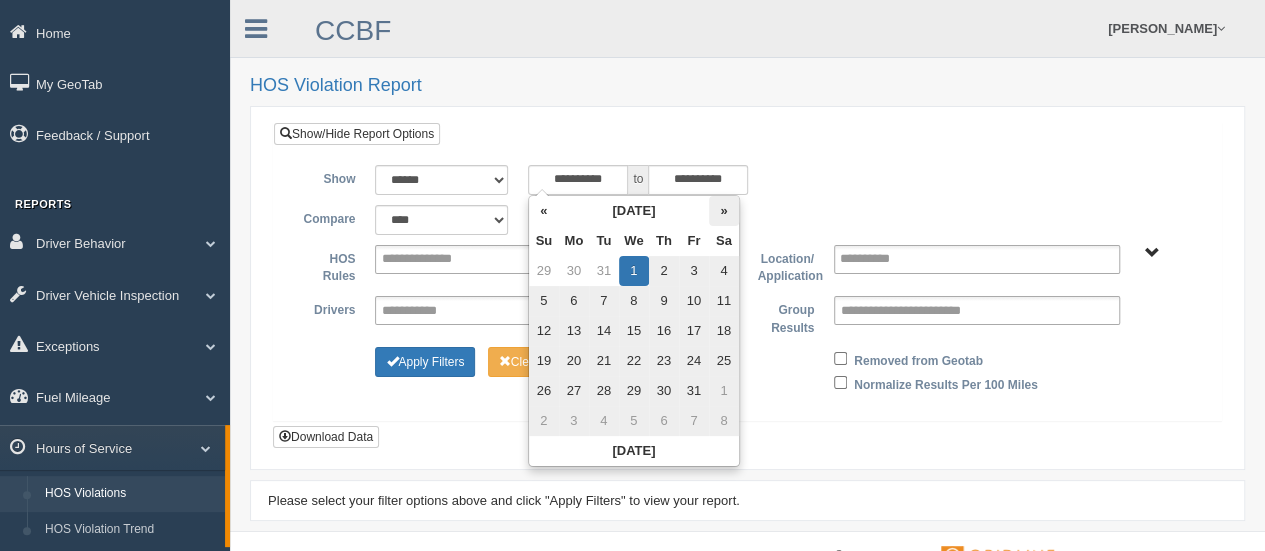 click on "»" at bounding box center [724, 211] 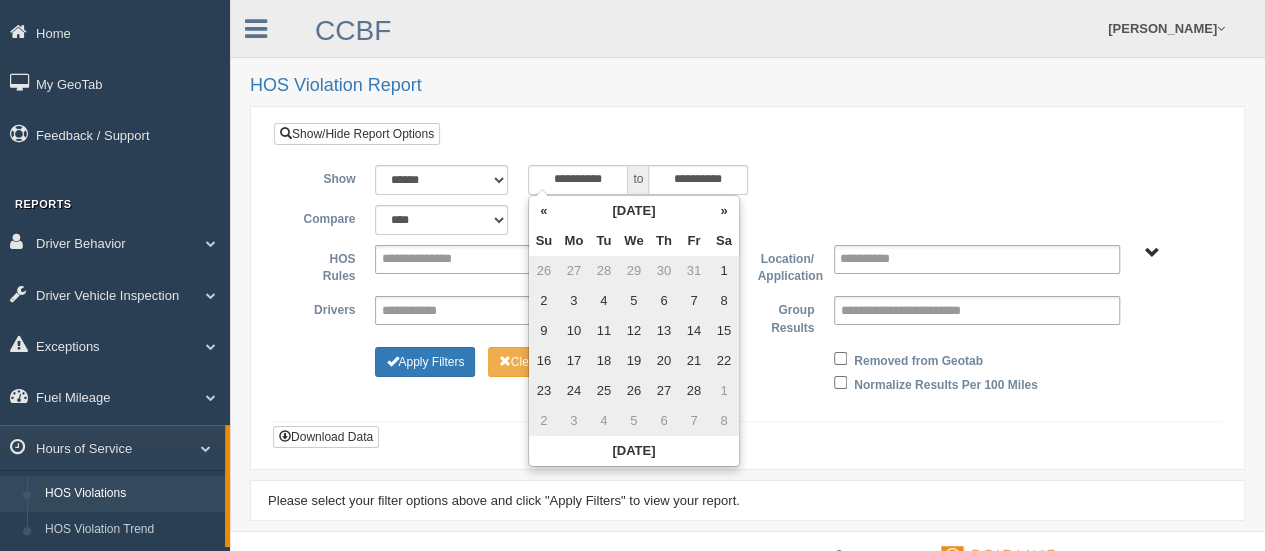 click on "»" at bounding box center [724, 211] 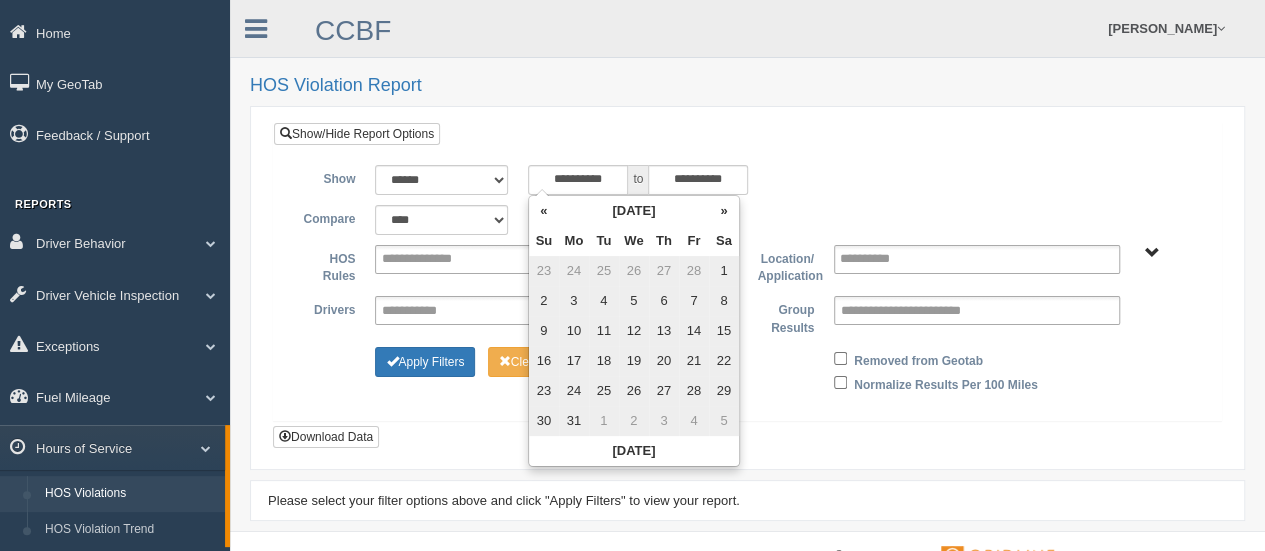click on "»" at bounding box center [724, 211] 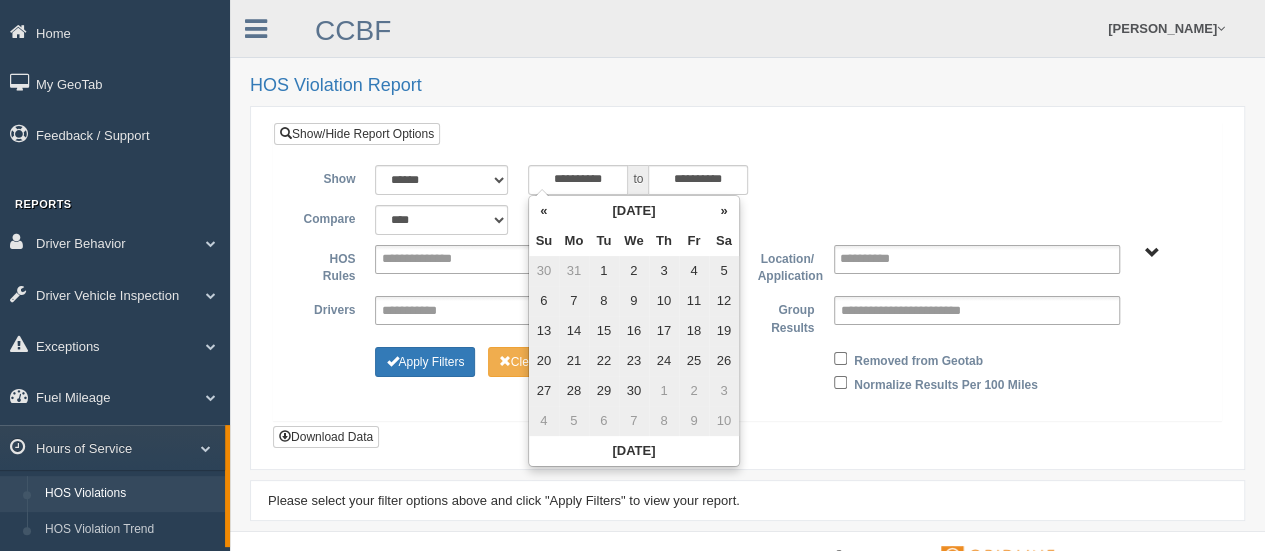 click on "»" at bounding box center [724, 211] 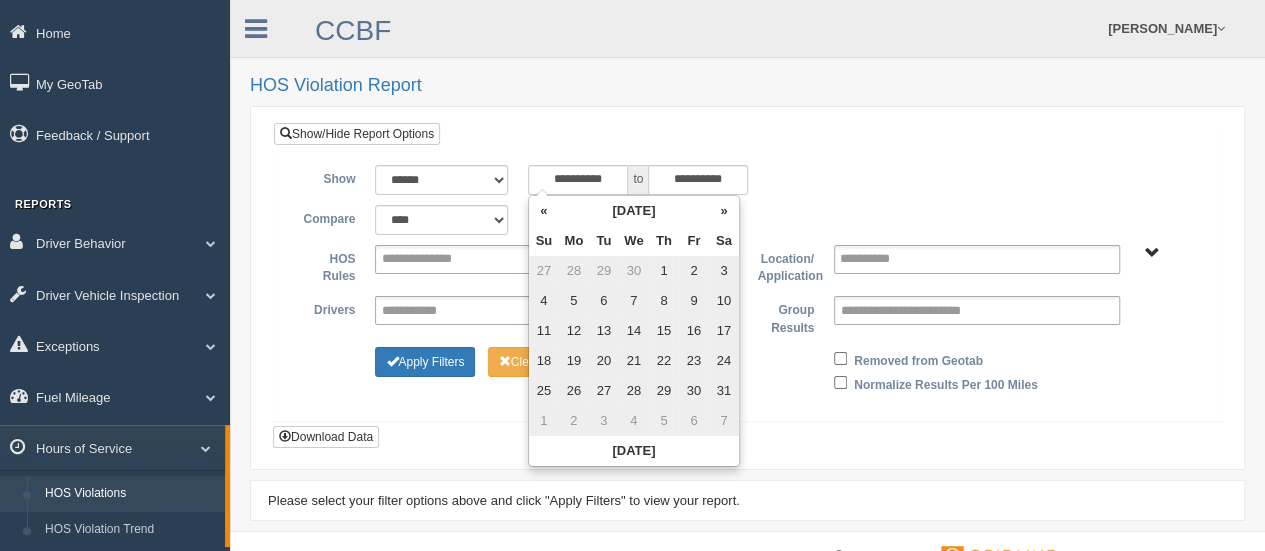 click on "»" at bounding box center [724, 211] 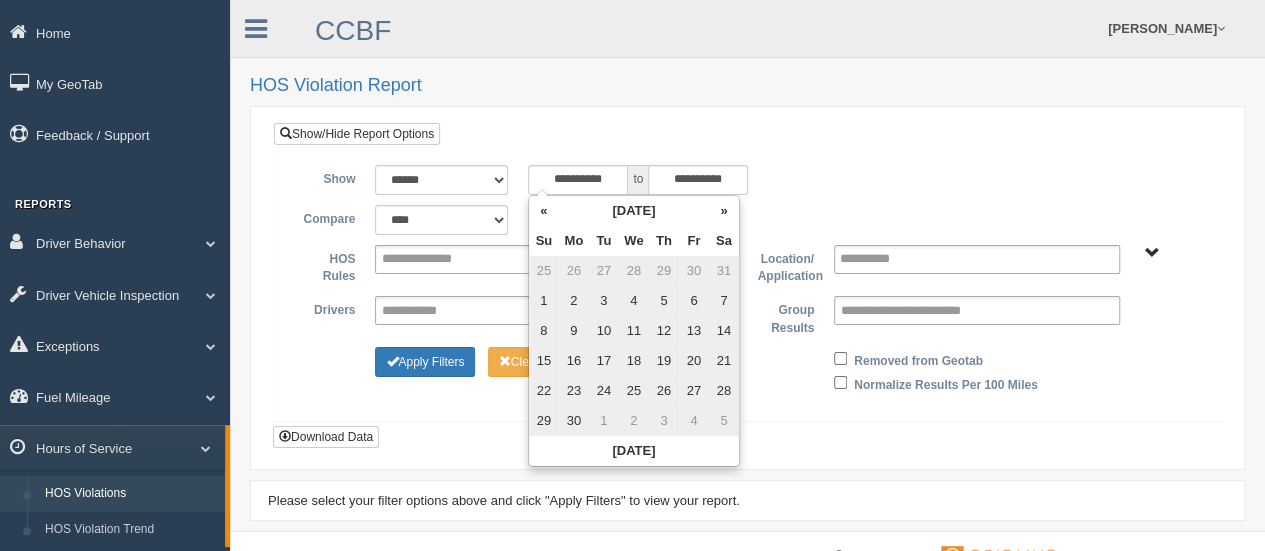 click on "1" at bounding box center (544, 301) 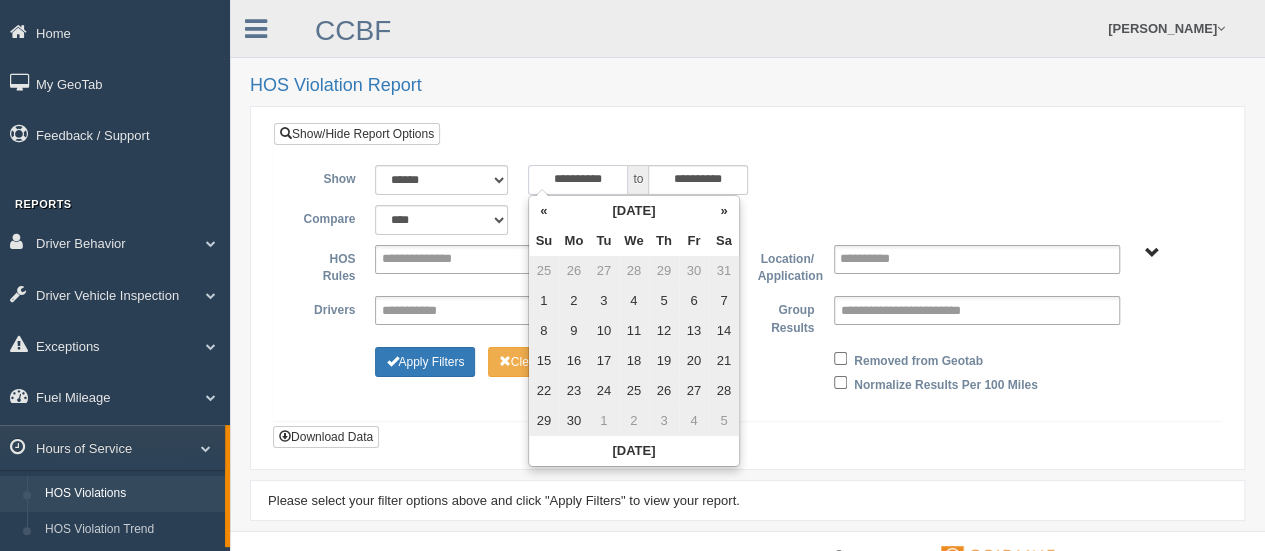 type on "**********" 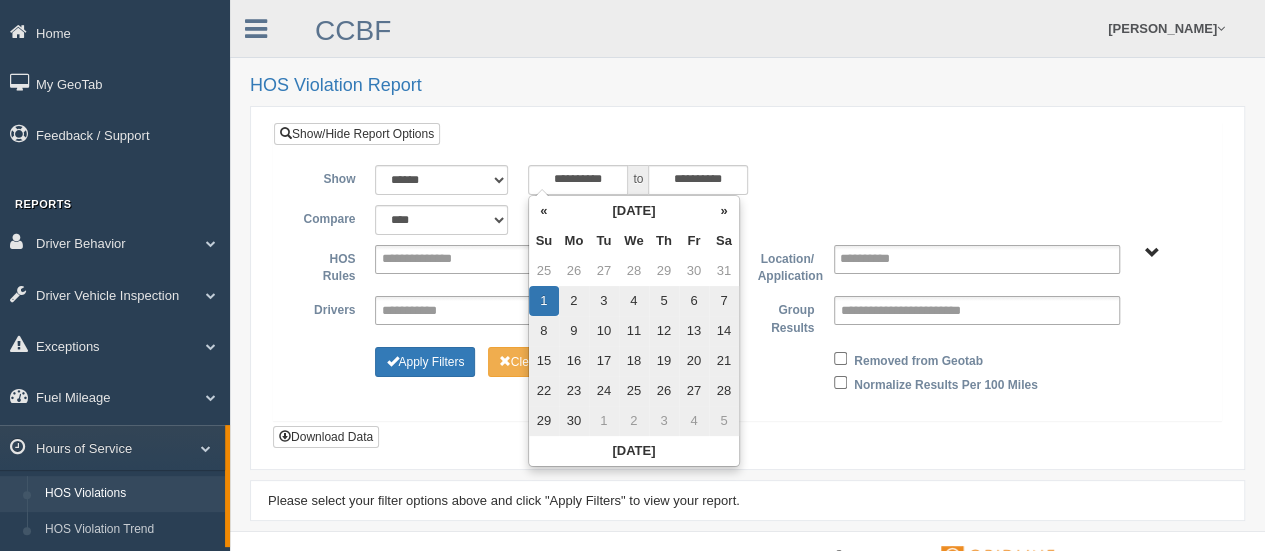 click on "**********" at bounding box center (747, 287) 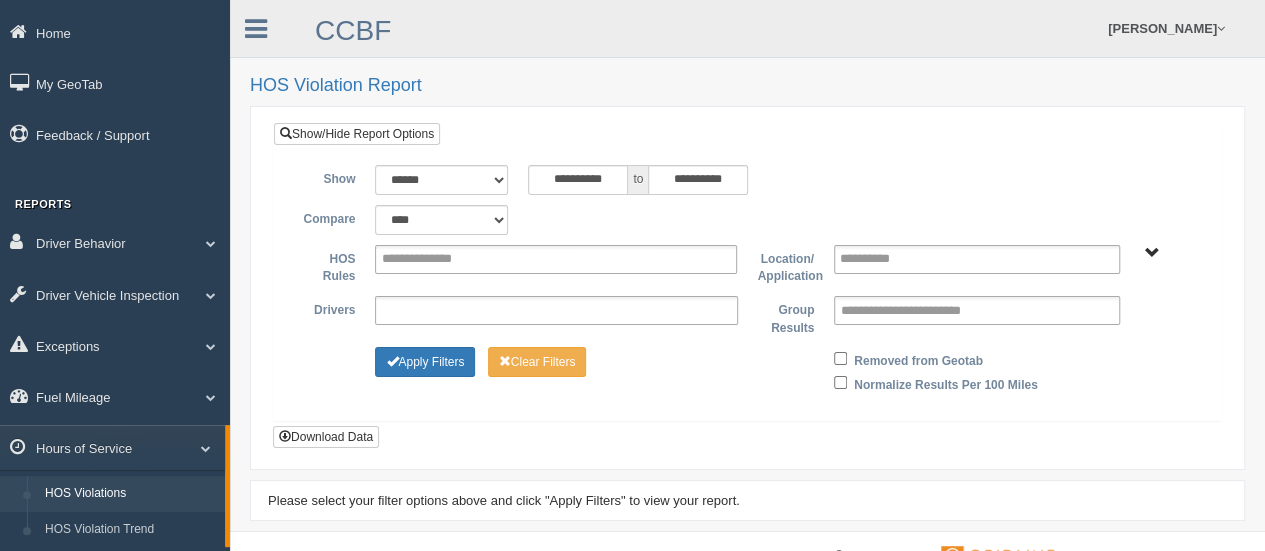 click at bounding box center (556, 310) 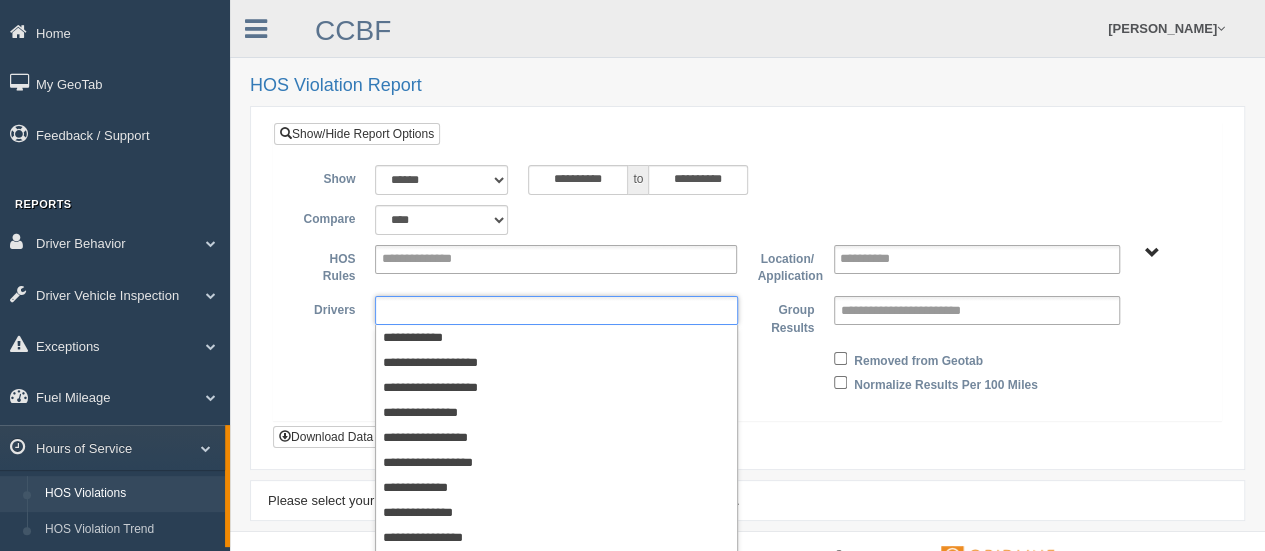 click at bounding box center (556, 310) 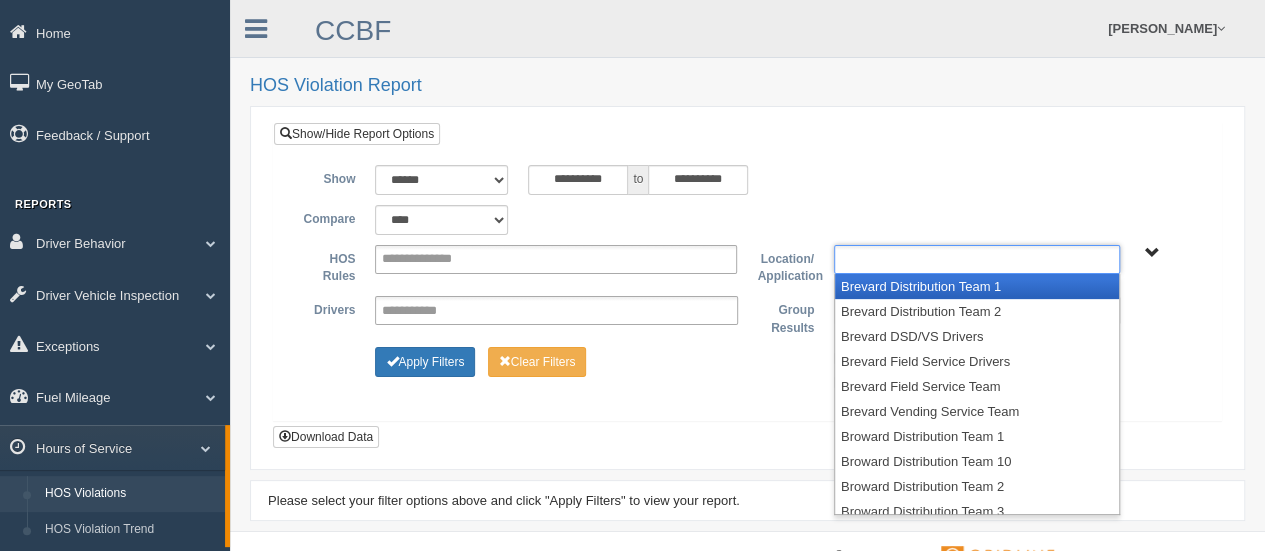 click at bounding box center (977, 259) 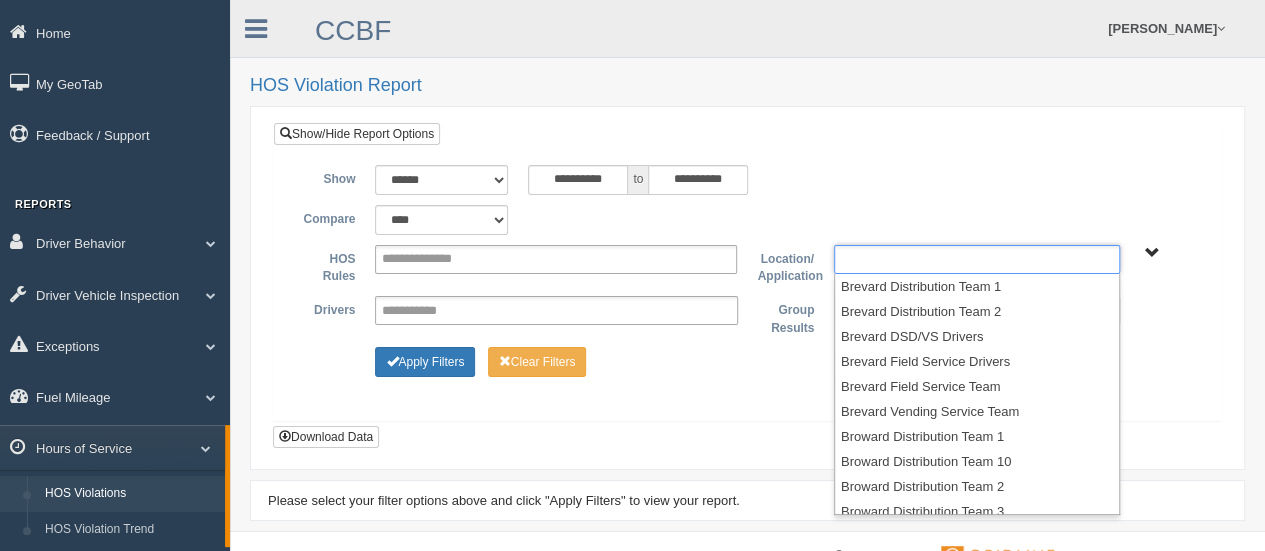 click on "**********" at bounding box center [747, 285] 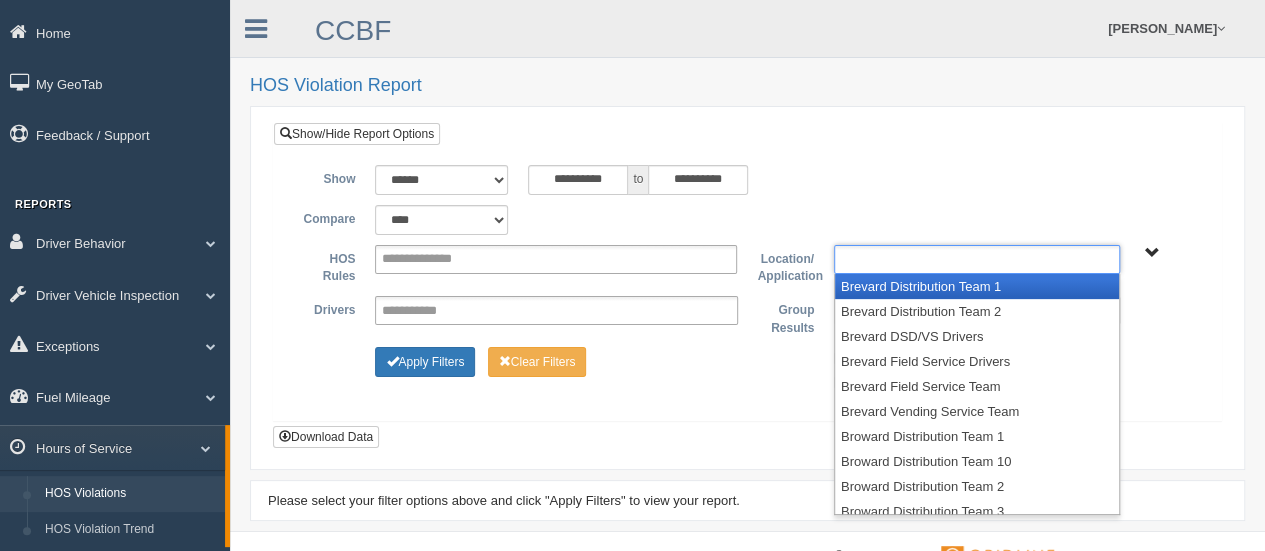 click at bounding box center (977, 259) 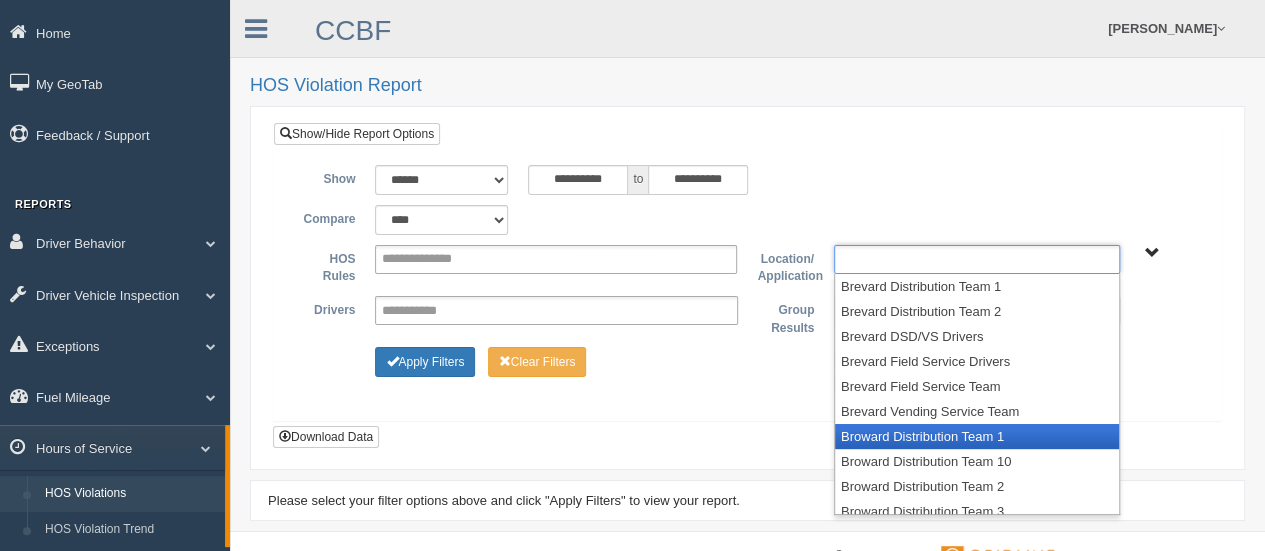 click on "Broward Distribution Team 1" at bounding box center [977, 436] 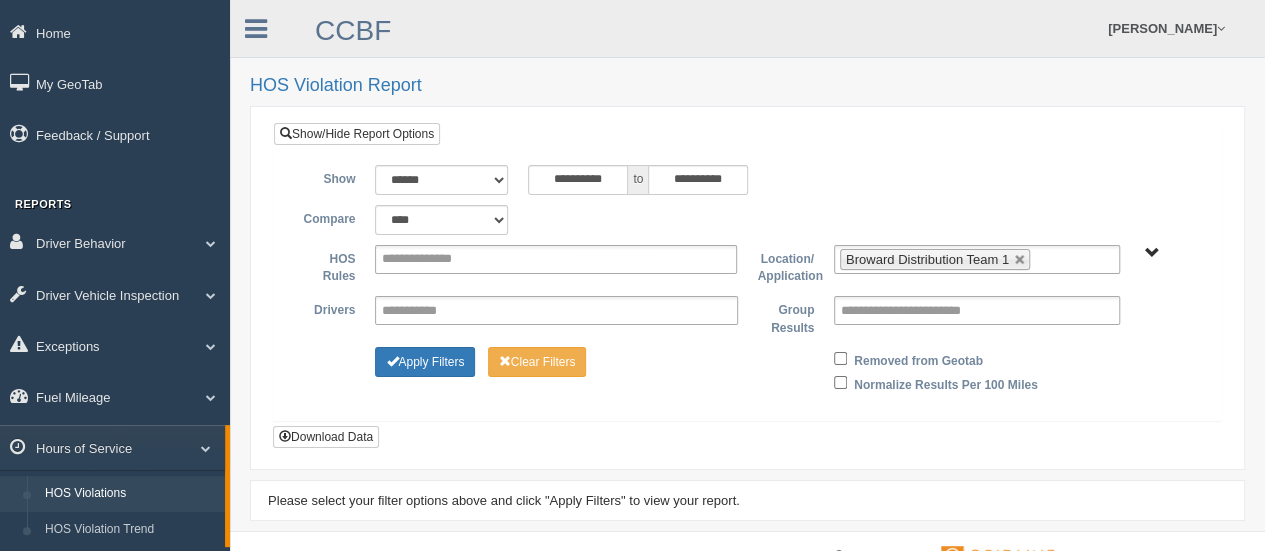click on "CCBF Drivers" at bounding box center (1152, 253) 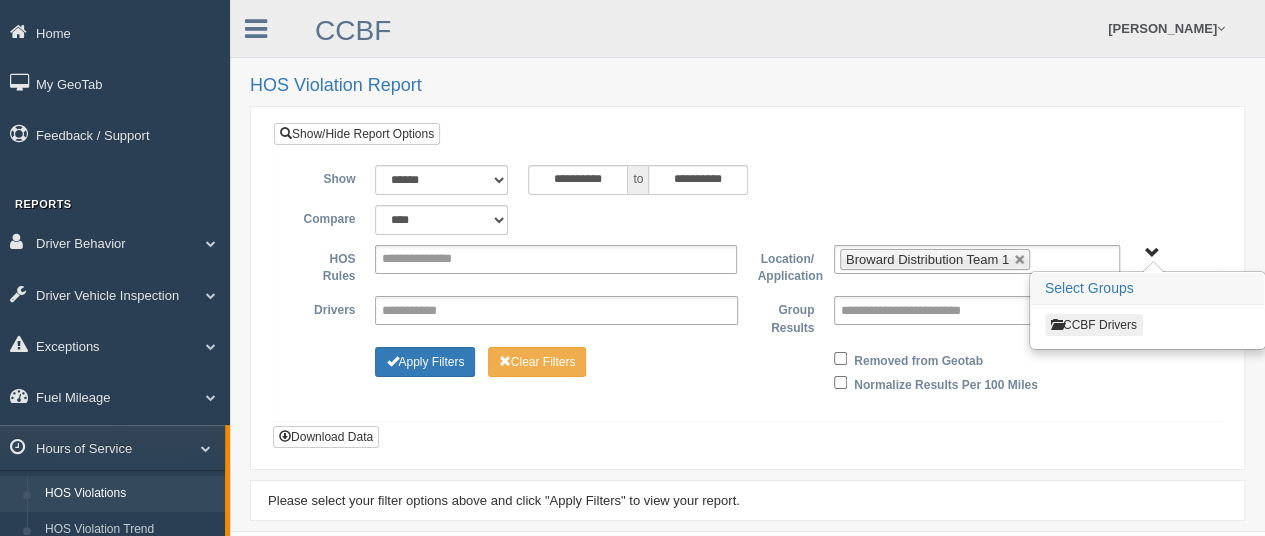 click on "CCBF Drivers" at bounding box center (1094, 325) 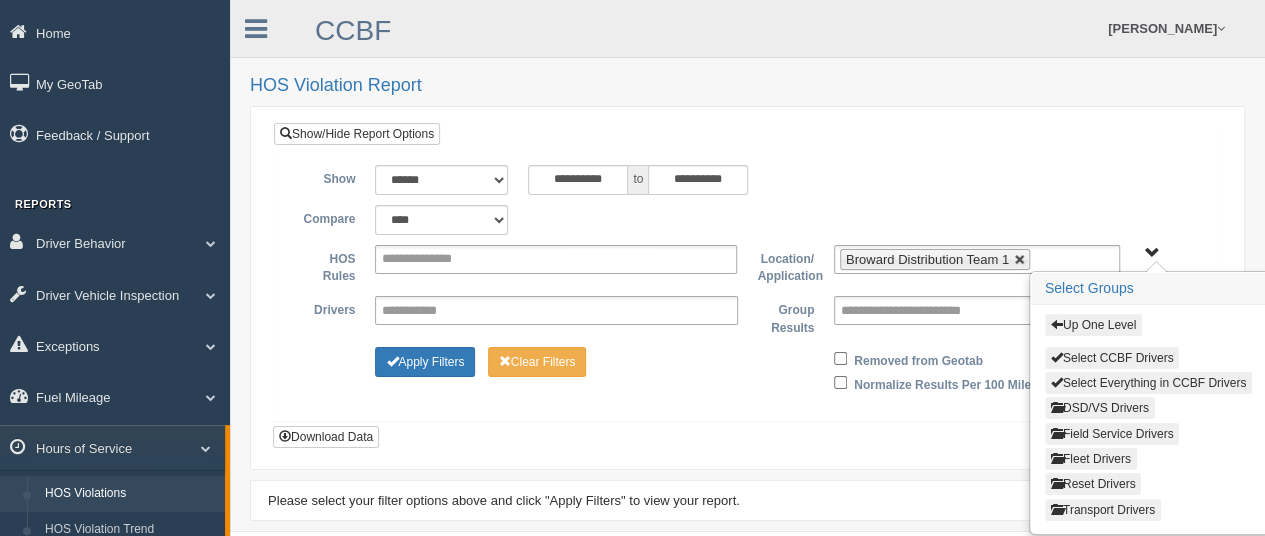 click at bounding box center (1020, 260) 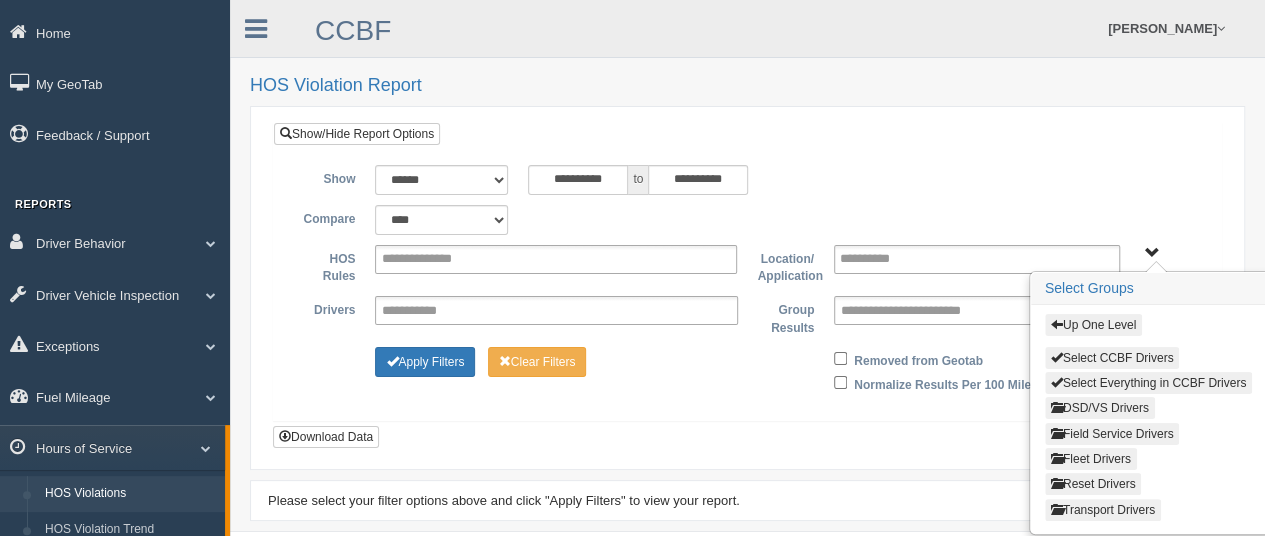 click on "DSD/VS Drivers" at bounding box center (1100, 408) 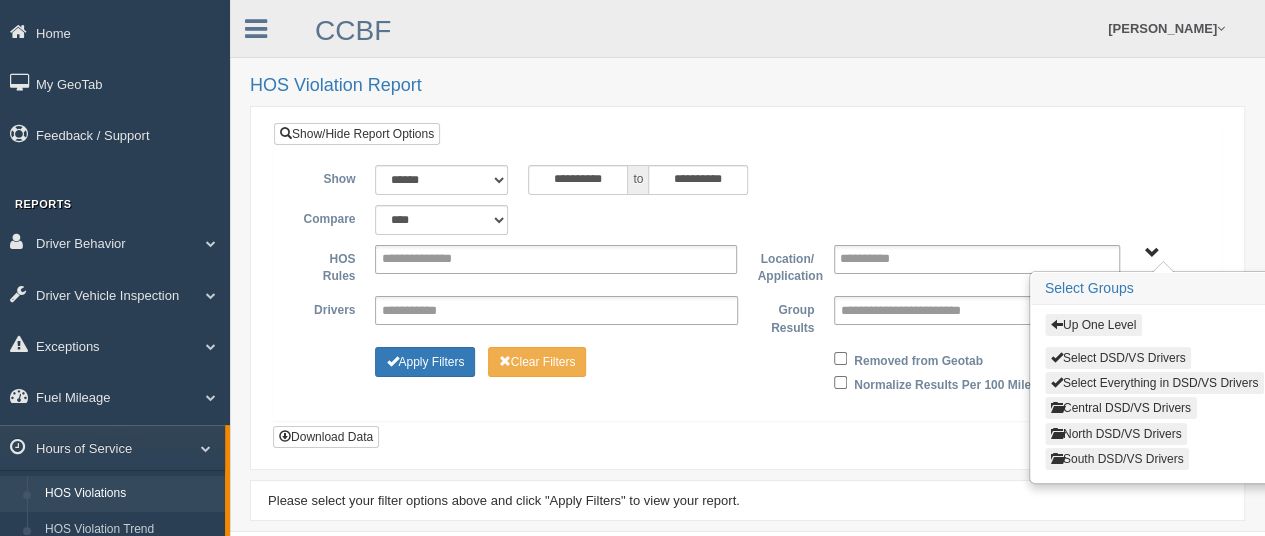click on "South DSD/VS Drivers" at bounding box center [1117, 459] 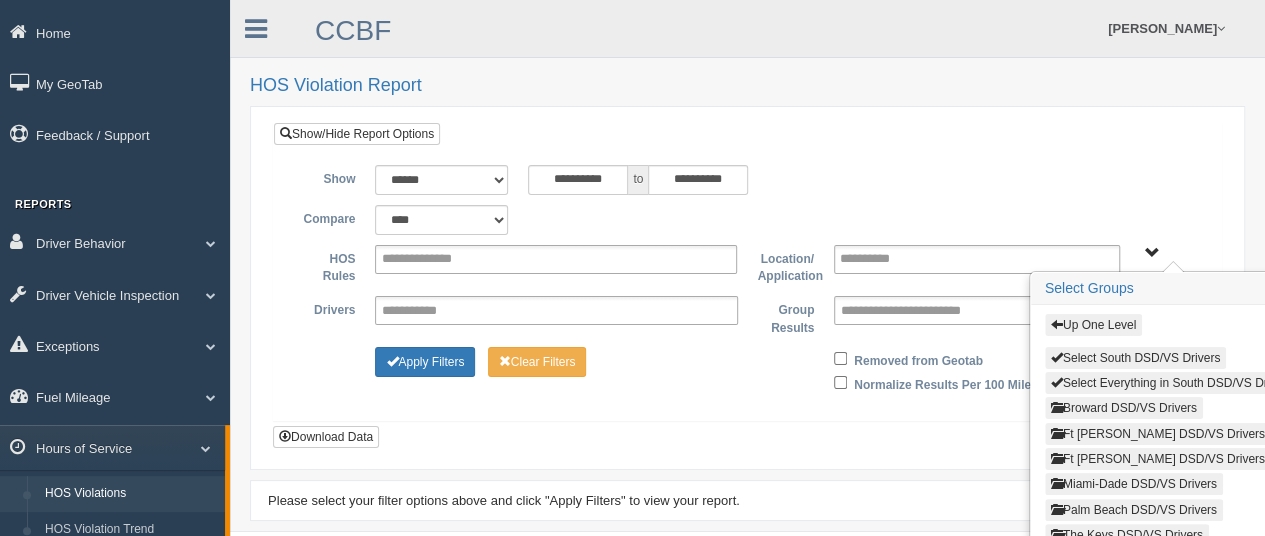click on "Broward DSD/VS Drivers" at bounding box center [1124, 408] 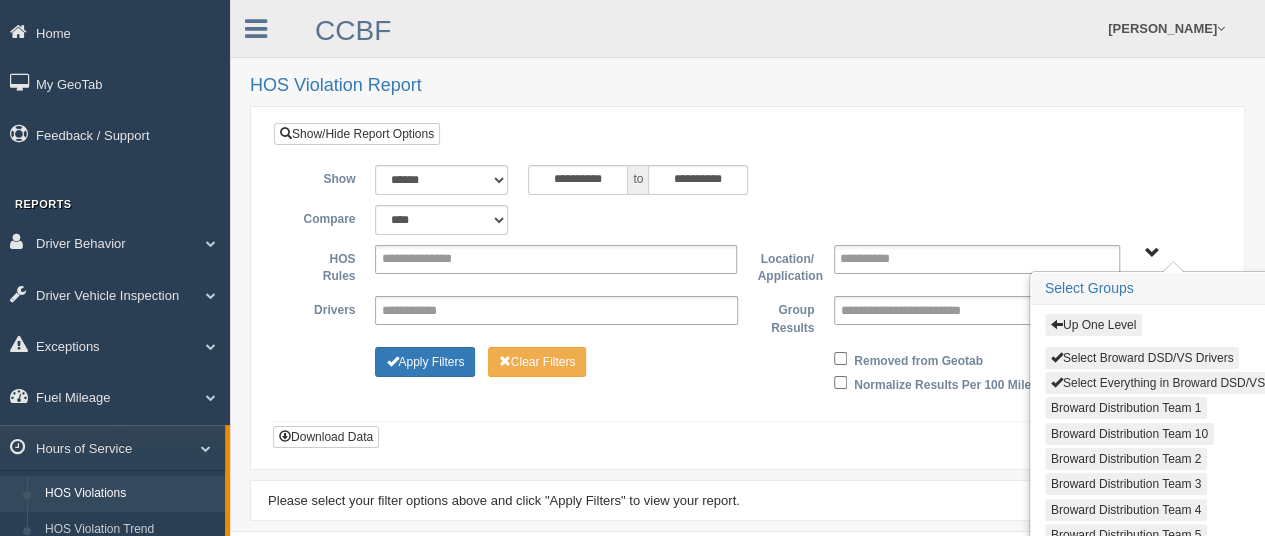 click on "Select Everything in Broward DSD/VS Drivers" at bounding box center (1178, 383) 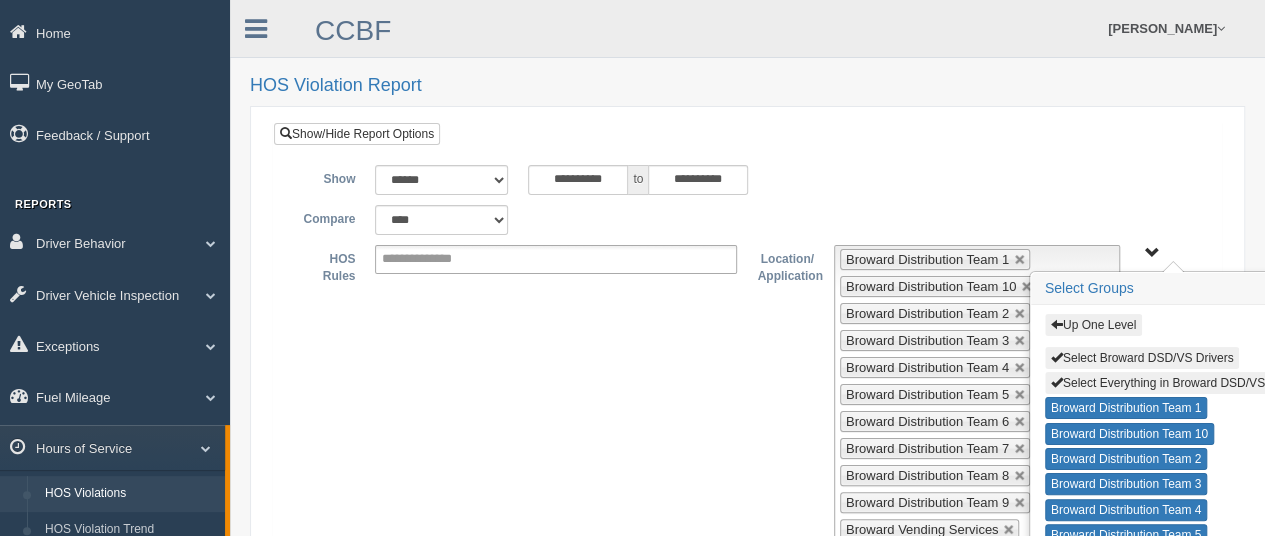 click on "Up One Level" at bounding box center (1093, 325) 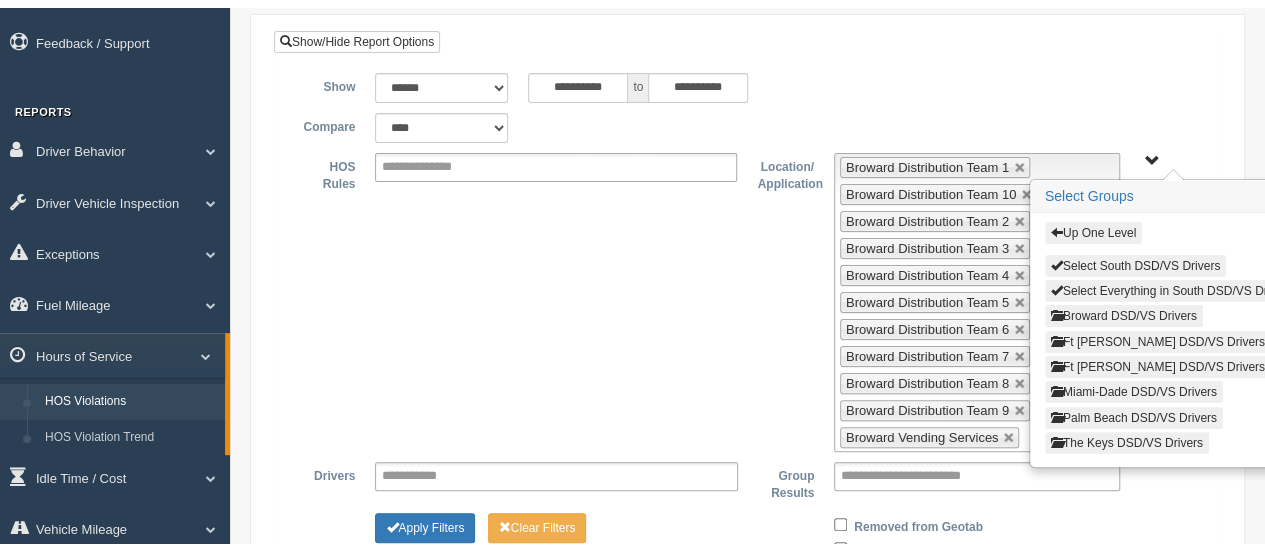 scroll, scrollTop: 200, scrollLeft: 0, axis: vertical 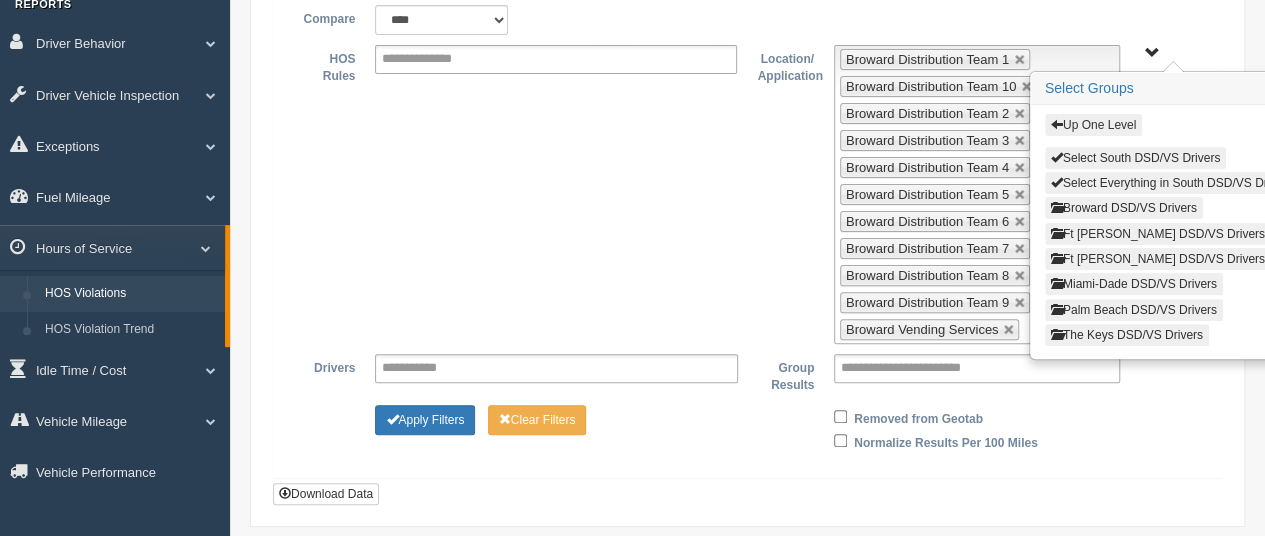 click on "Up One Level" at bounding box center (1093, 125) 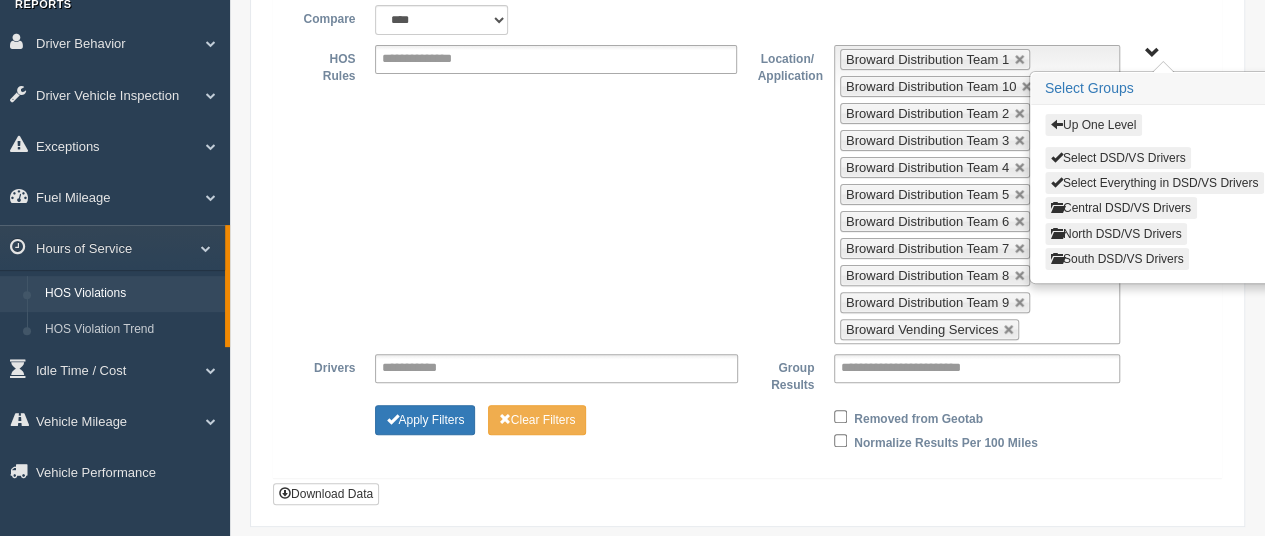 click on "Up One Level" at bounding box center (1093, 125) 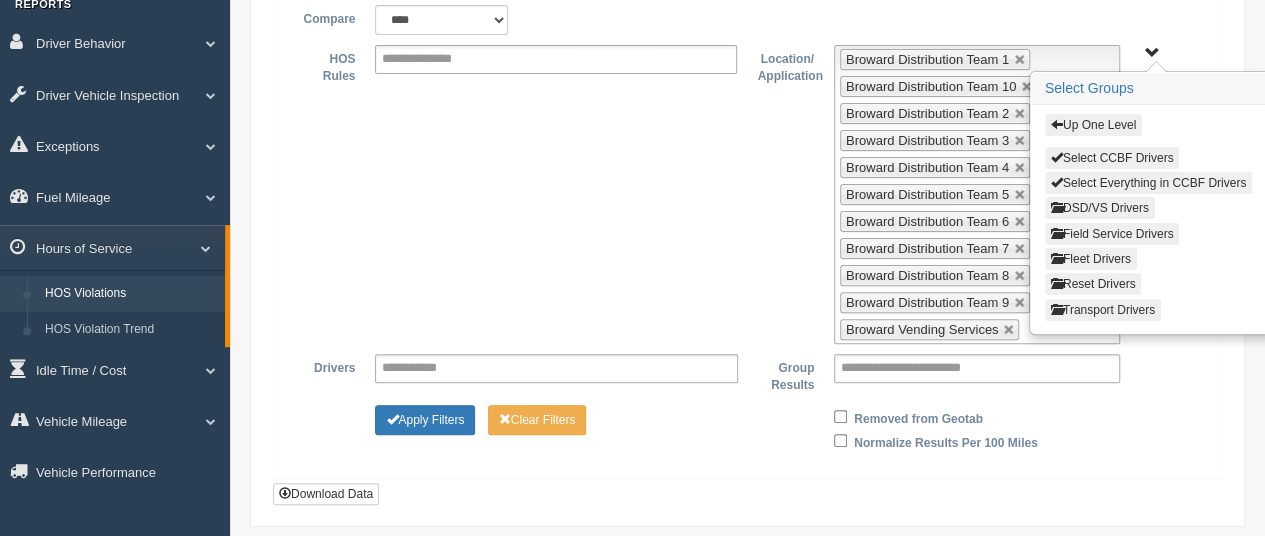 click on "Transport Drivers" at bounding box center (1103, 310) 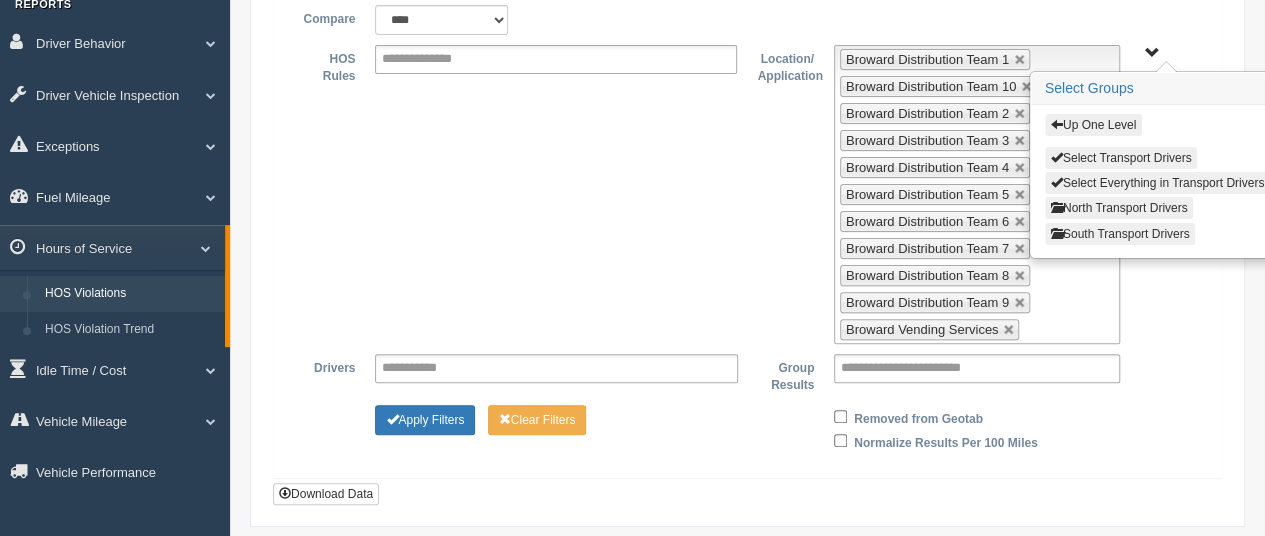 click on "South Transport Drivers" at bounding box center (1120, 234) 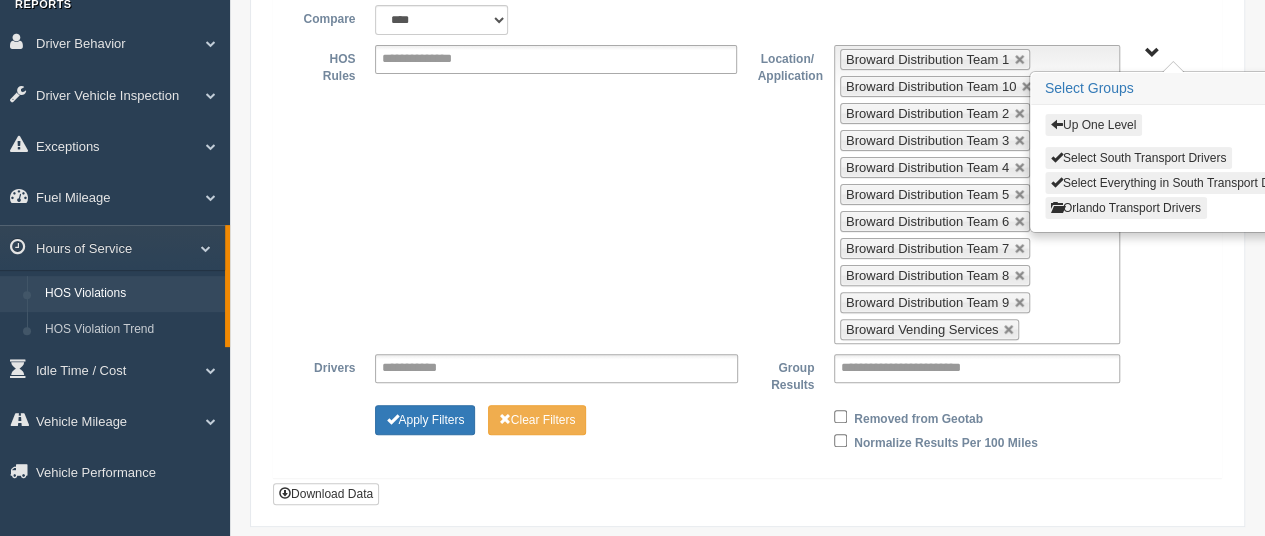 click on "Up One Level" at bounding box center [1093, 125] 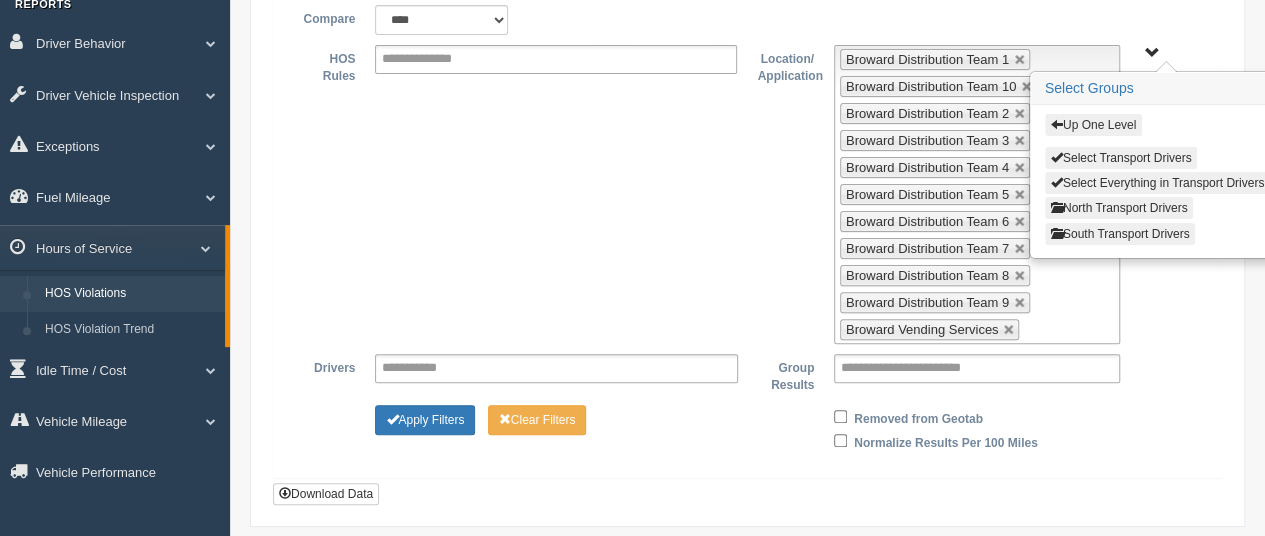 click on "Up One Level" at bounding box center (1093, 125) 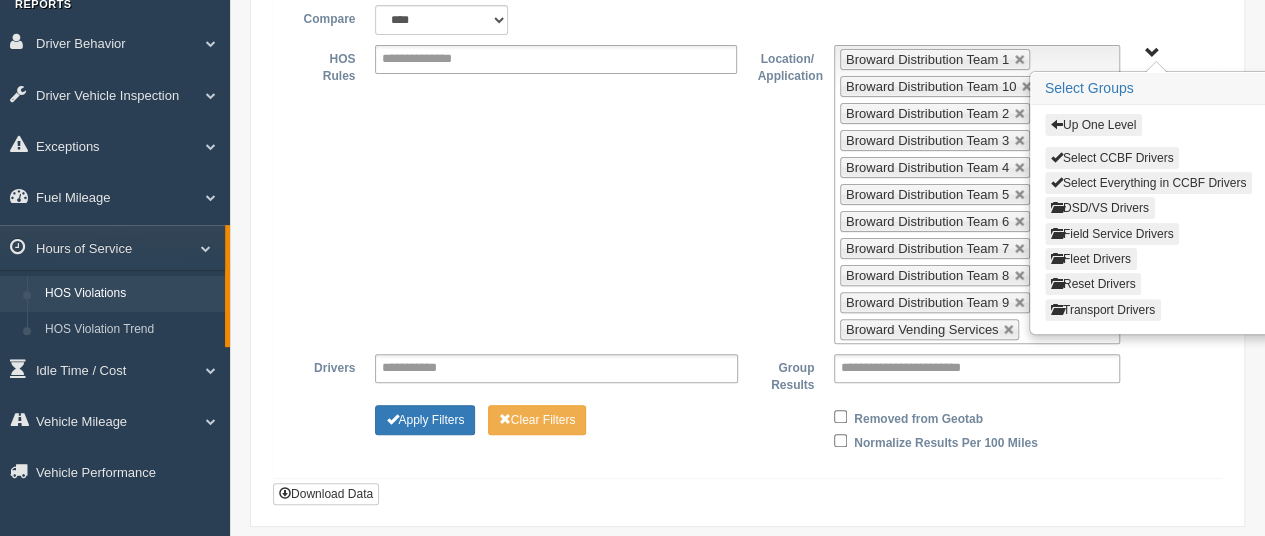 click on "Up One Level  Select CCBF Drivers  Select Everything in CCBF Drivers  DSD/VS Drivers  Field Service Drivers  Fleet Drivers  Reset Drivers  Transport Drivers
Select Groups  Up One Level  Select CCBF Drivers  Select Everything in CCBF Drivers  DSD/VS Drivers  Field Service Drivers  Fleet Drivers  Reset Drivers  Transport Drivers" at bounding box center [1168, 52] 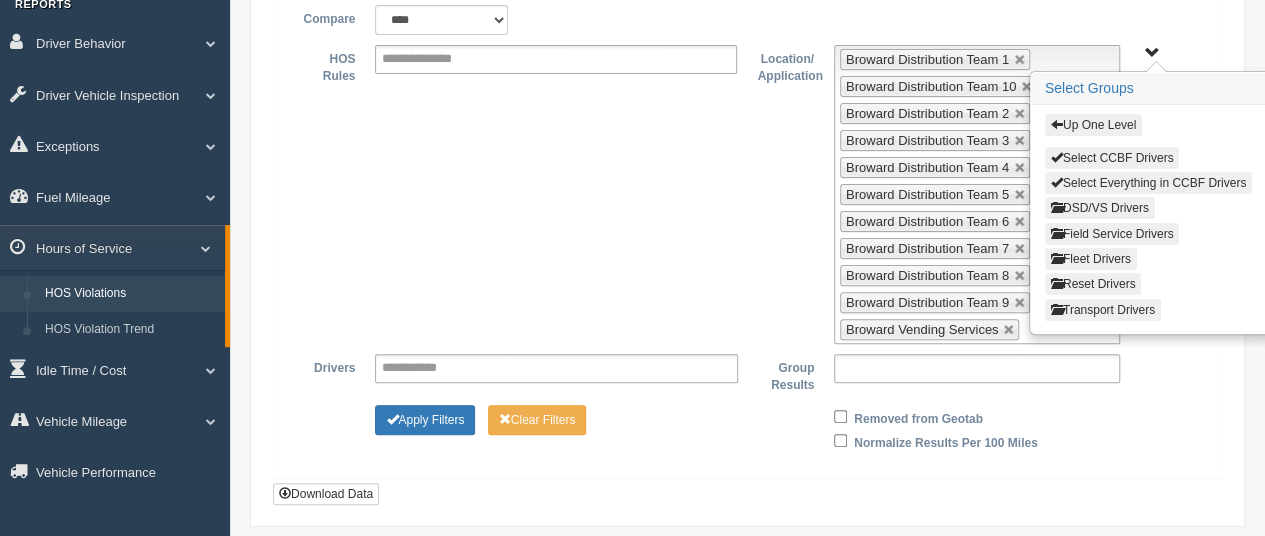 click at bounding box center [977, 368] 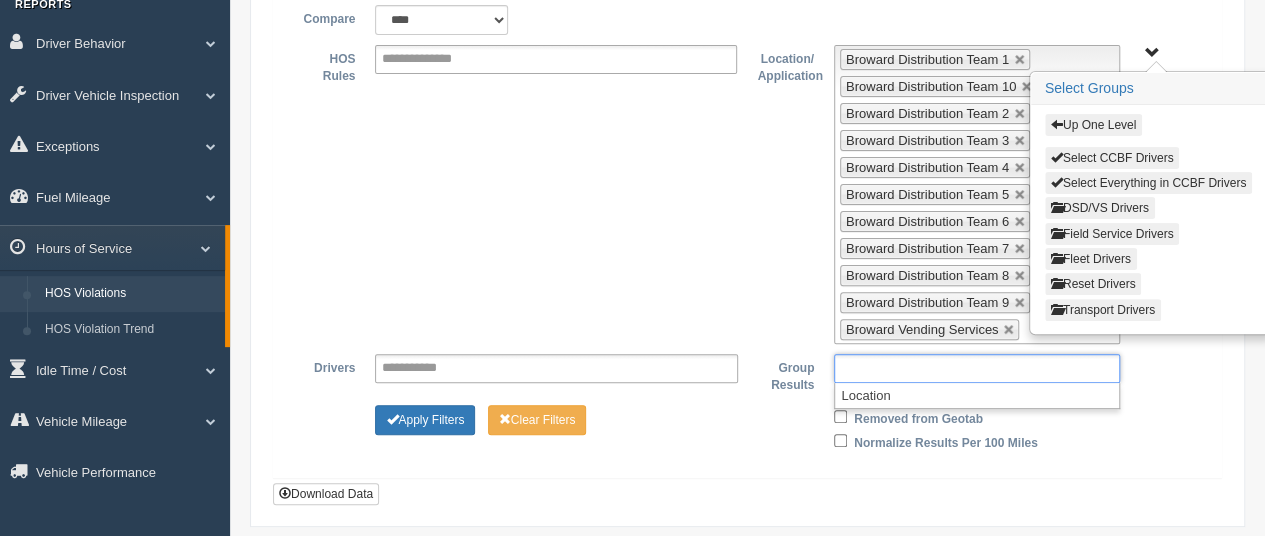 type on "**********" 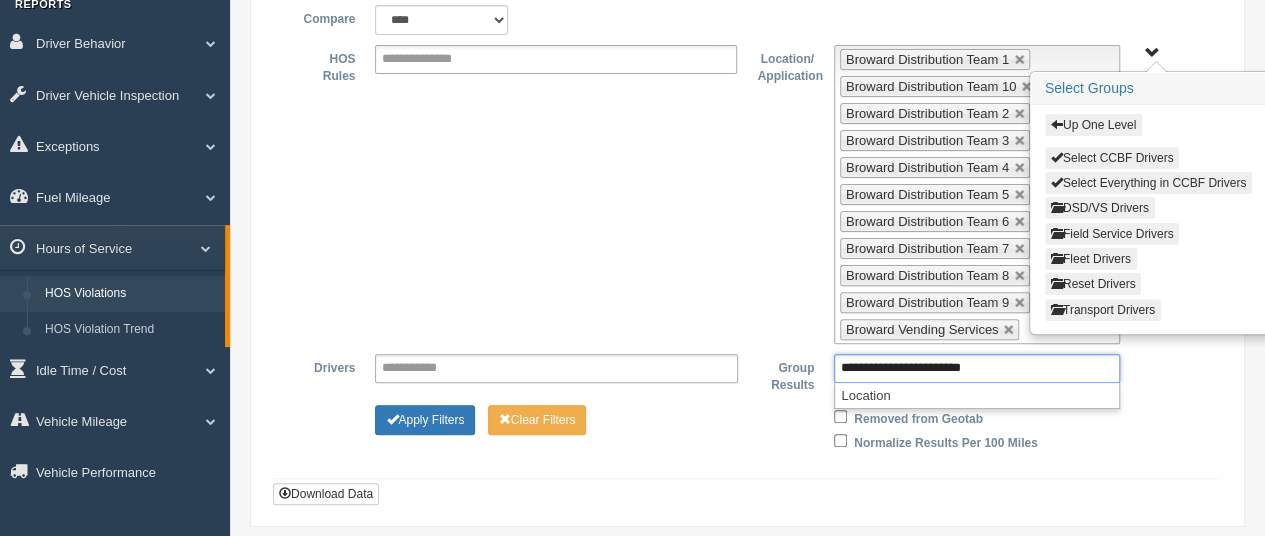 click on "**********" at bounding box center [747, 194] 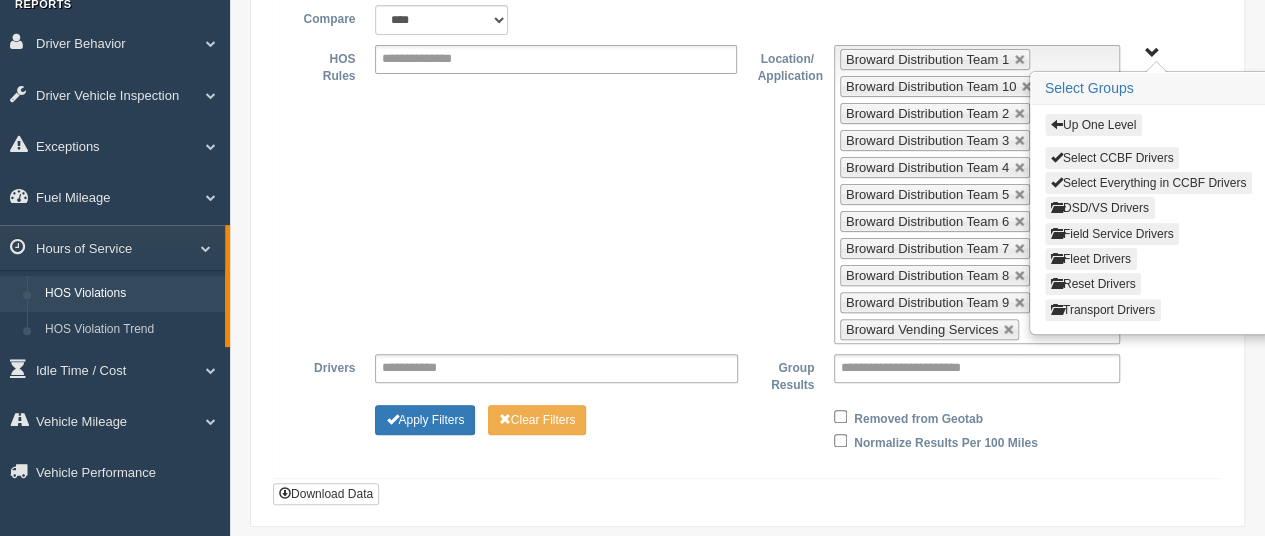 click on "Up One Level  Select CCBF Drivers  Select Everything in CCBF Drivers  DSD/VS Drivers  Field Service Drivers  Fleet Drivers  Reset Drivers  Transport Drivers" at bounding box center (1152, 53) 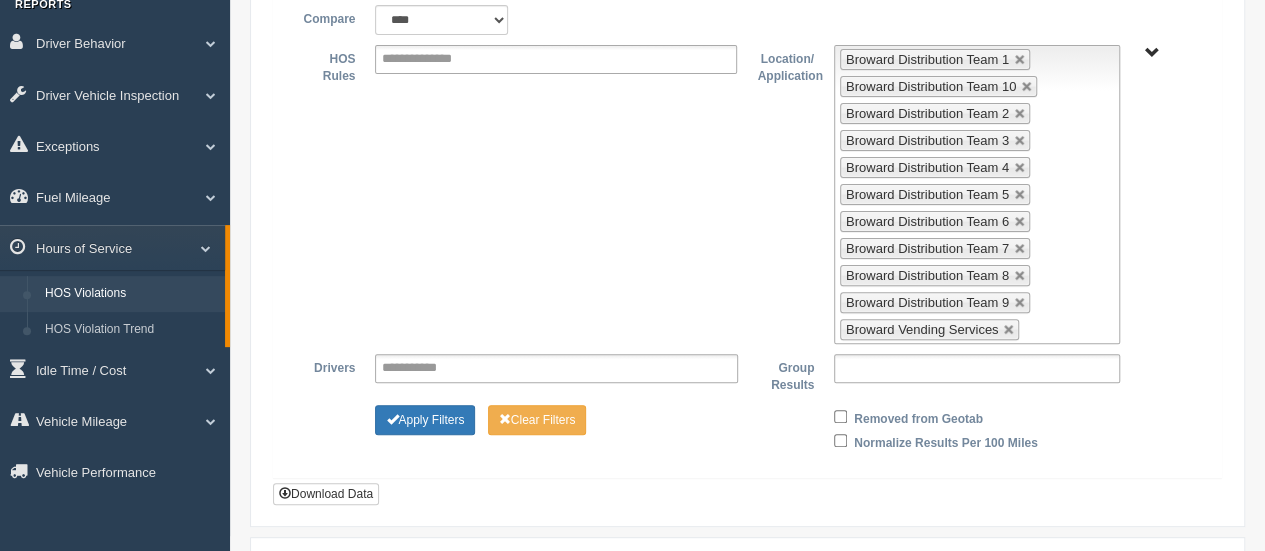 click at bounding box center (927, 368) 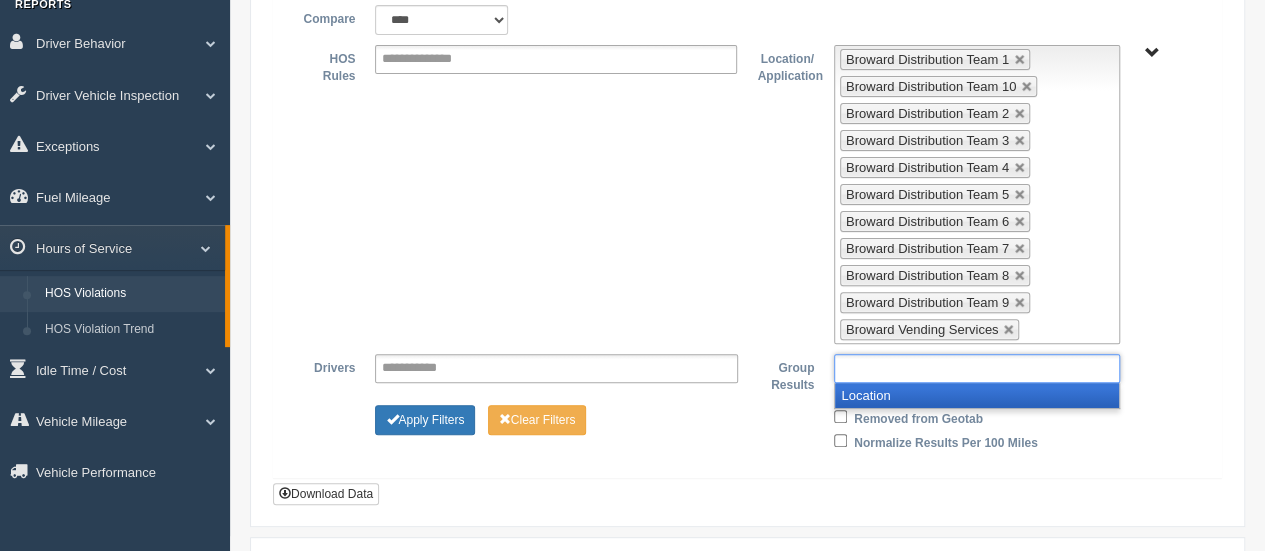 click at bounding box center (927, 368) 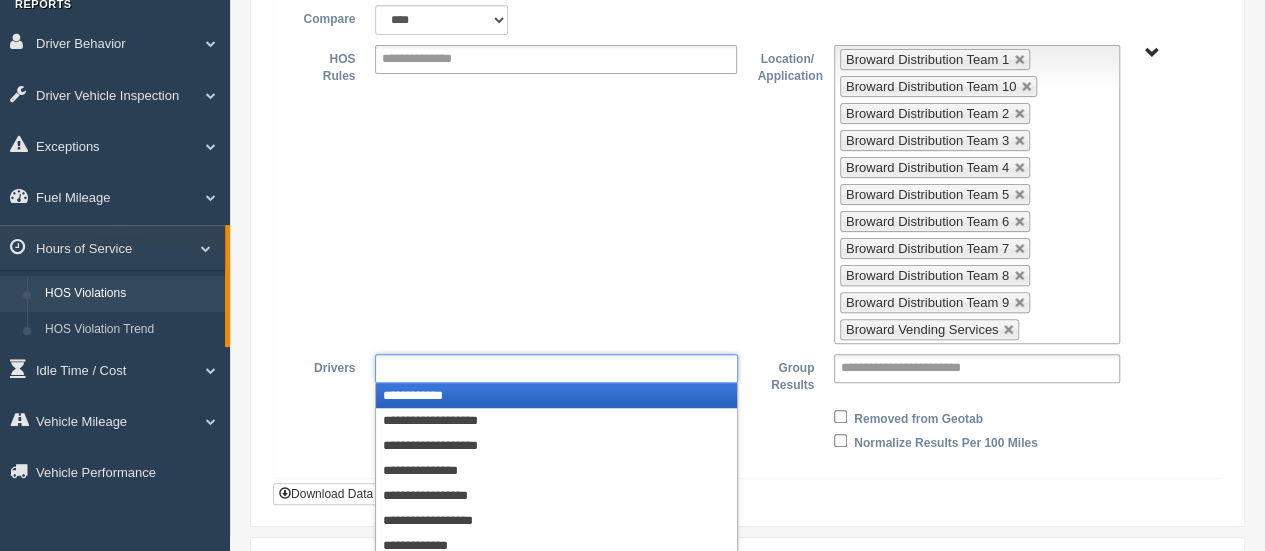 click at bounding box center (556, 368) 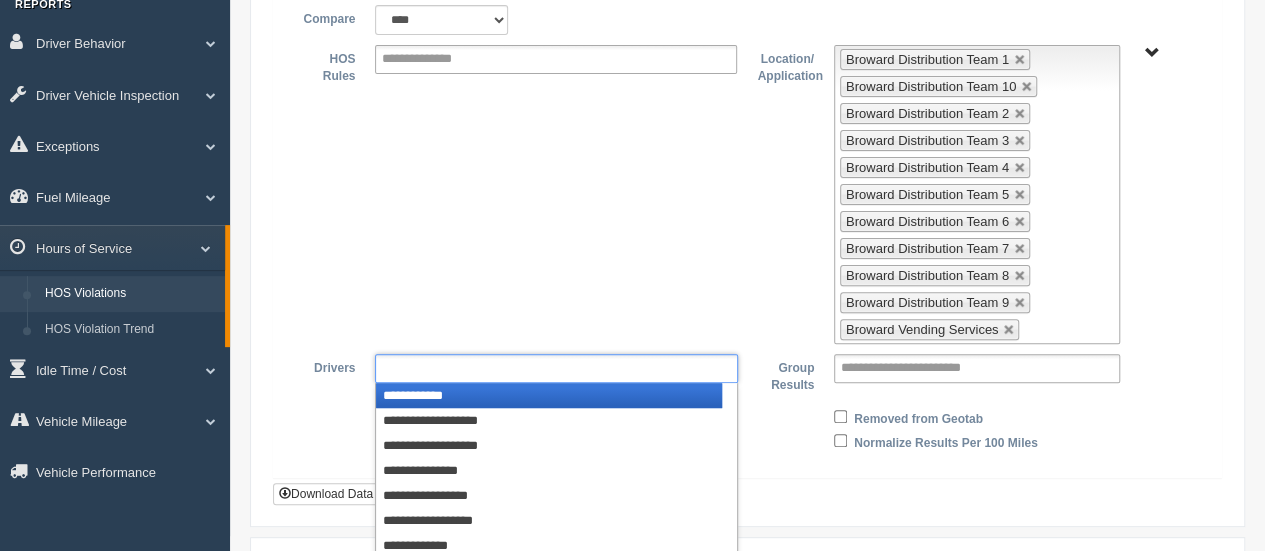 type on "**********" 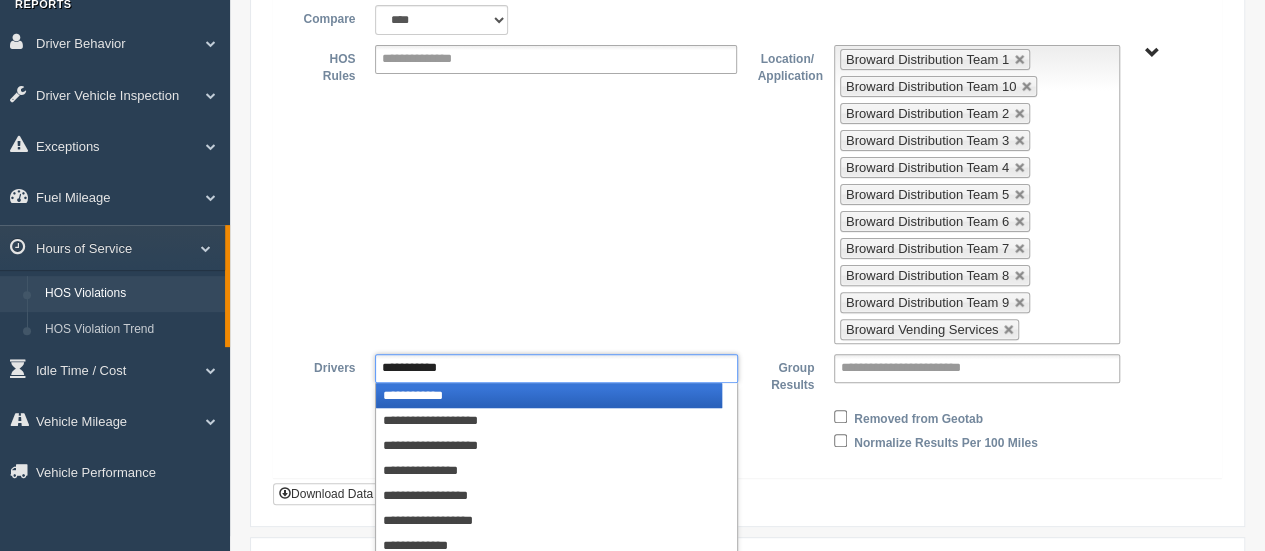 click on "**********" at bounding box center (747, 194) 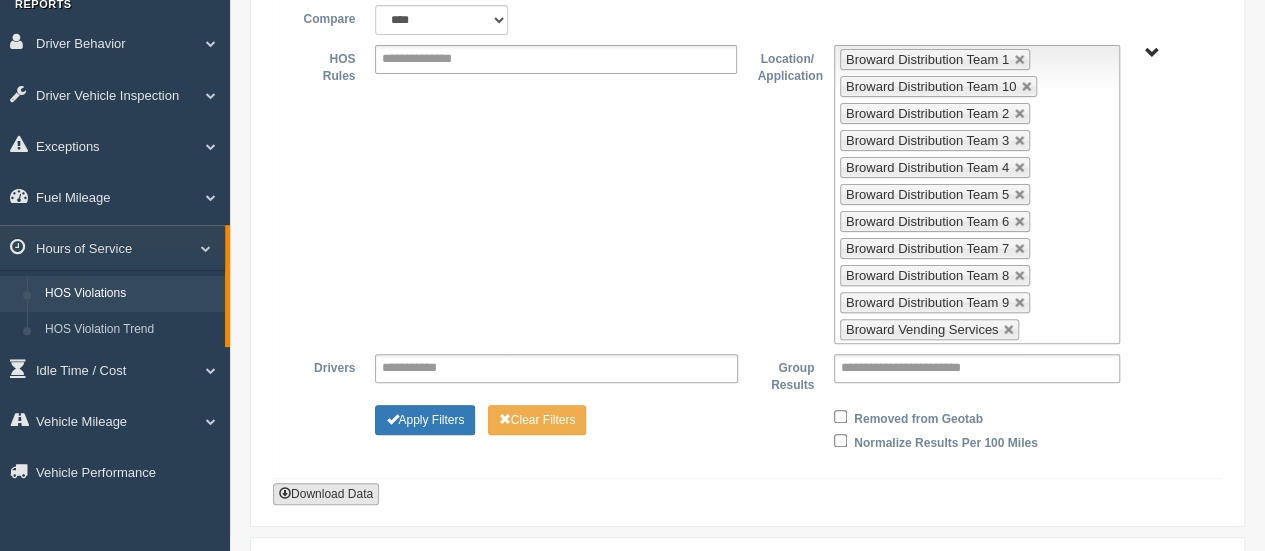 click on "Download Data" at bounding box center [326, 494] 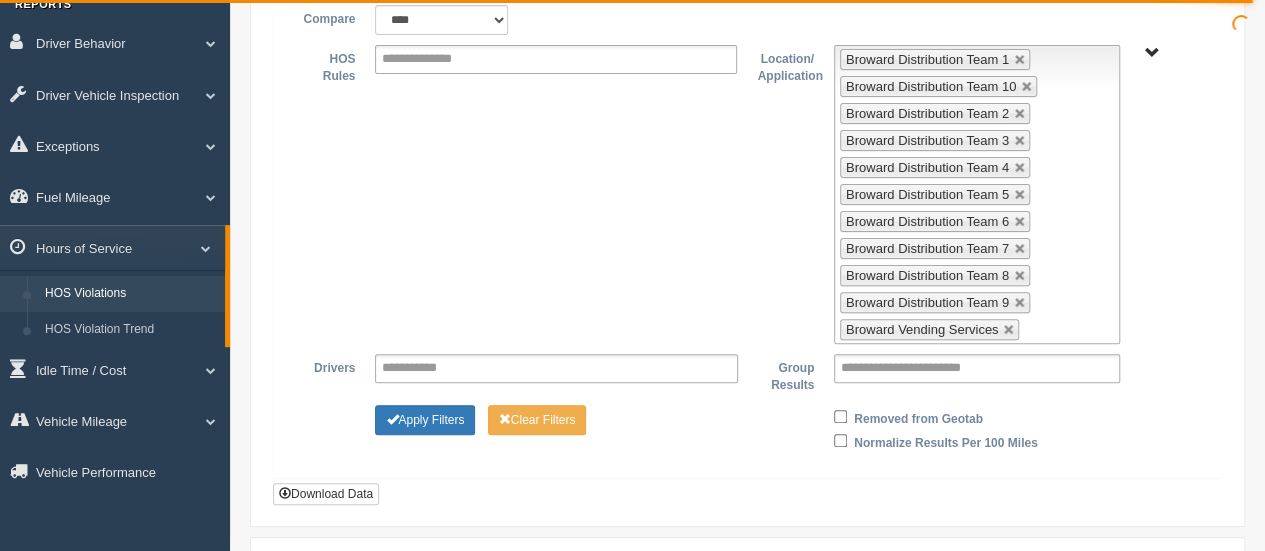 type 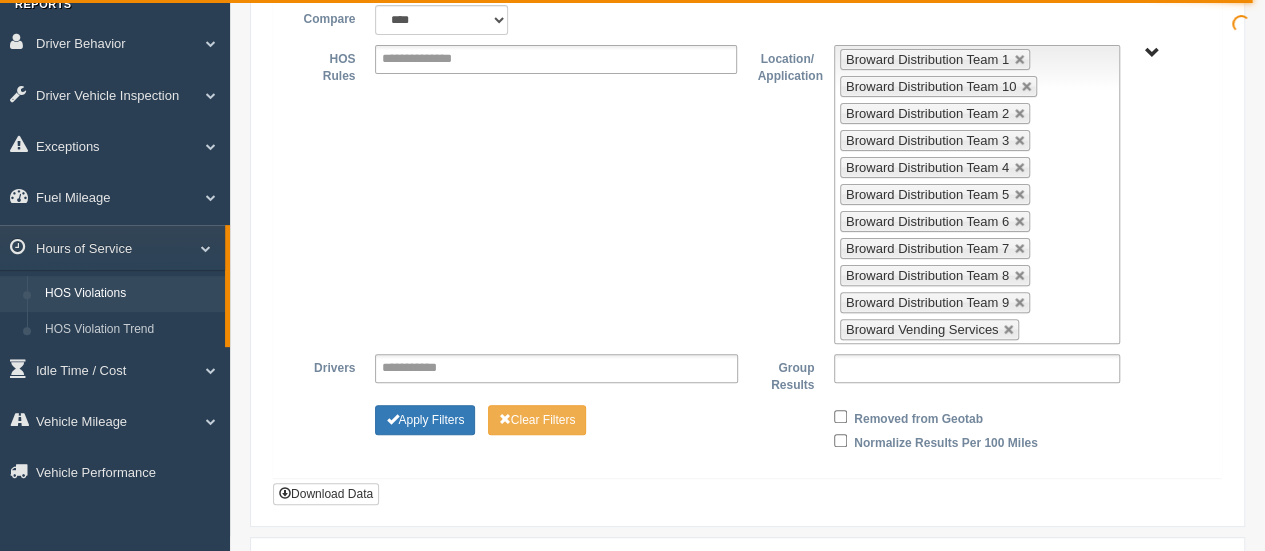 click at bounding box center (927, 368) 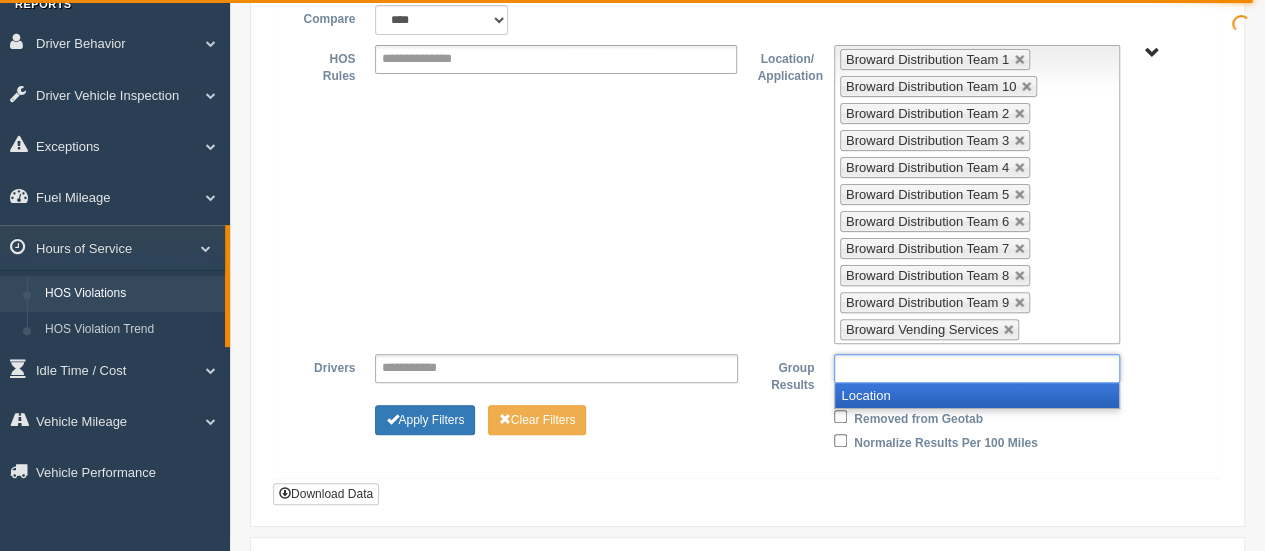 click on "Location" at bounding box center (977, 395) 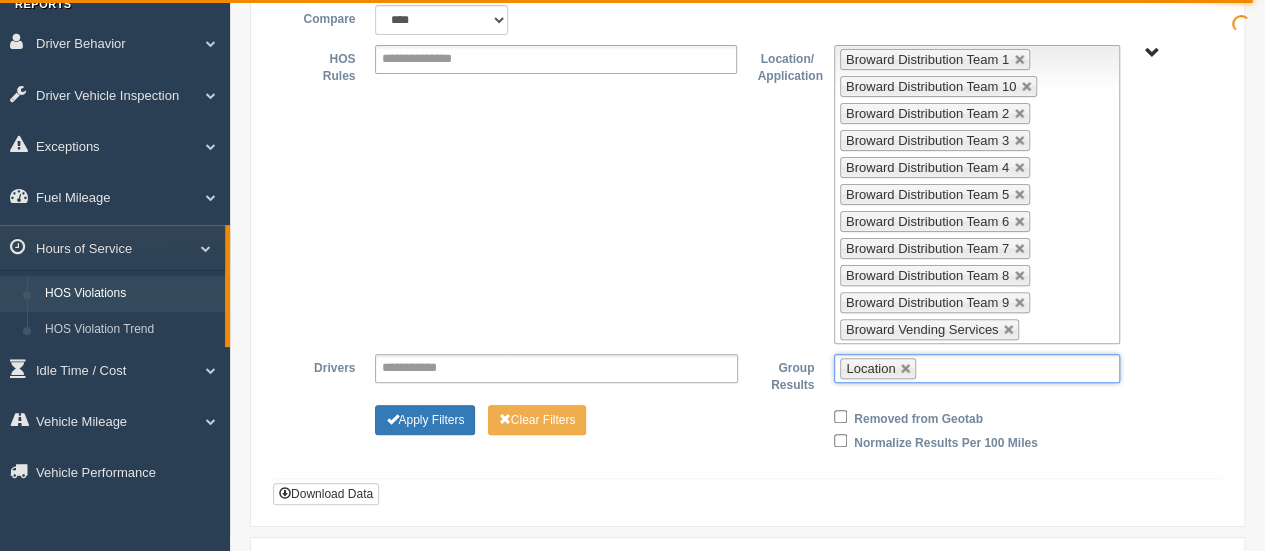 scroll, scrollTop: 296, scrollLeft: 0, axis: vertical 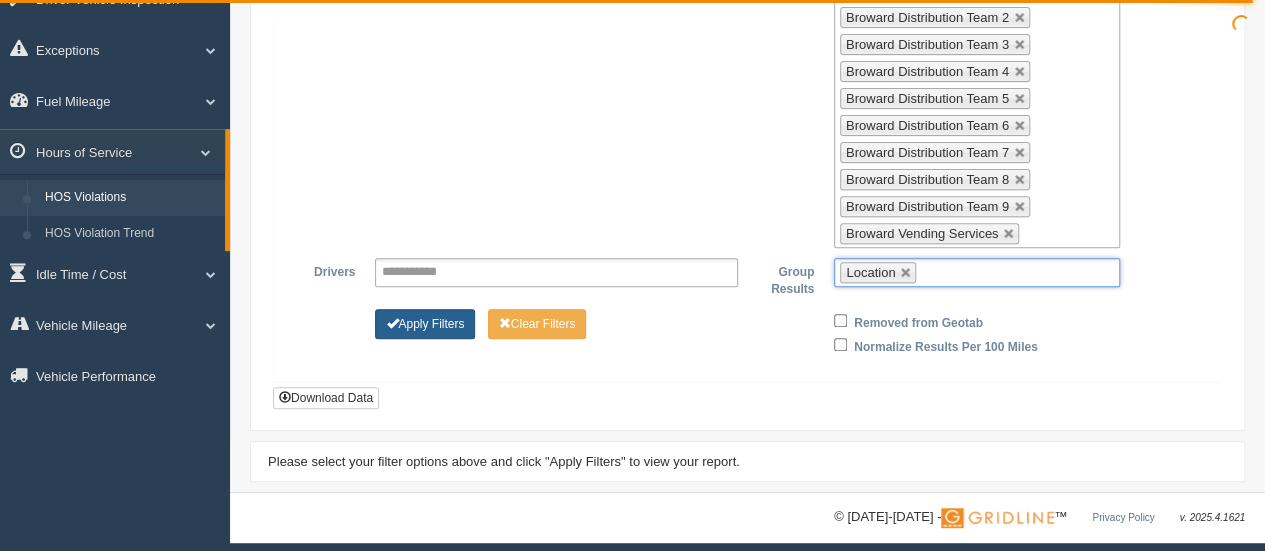 click on "Apply Filters" at bounding box center [425, 324] 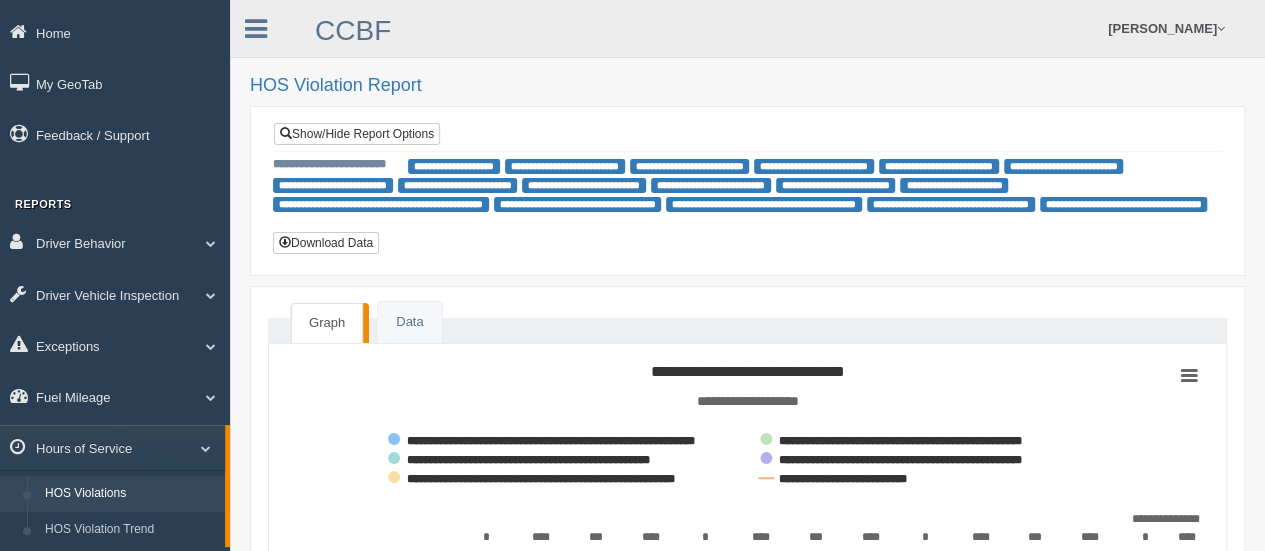 scroll, scrollTop: 0, scrollLeft: 0, axis: both 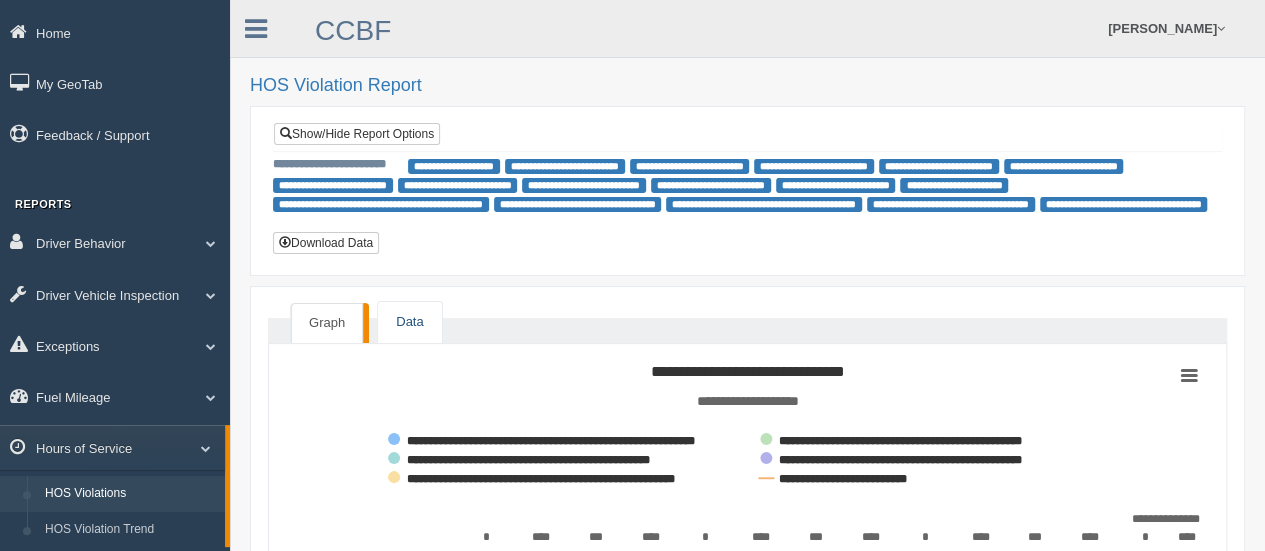 click on "Data" at bounding box center [409, 322] 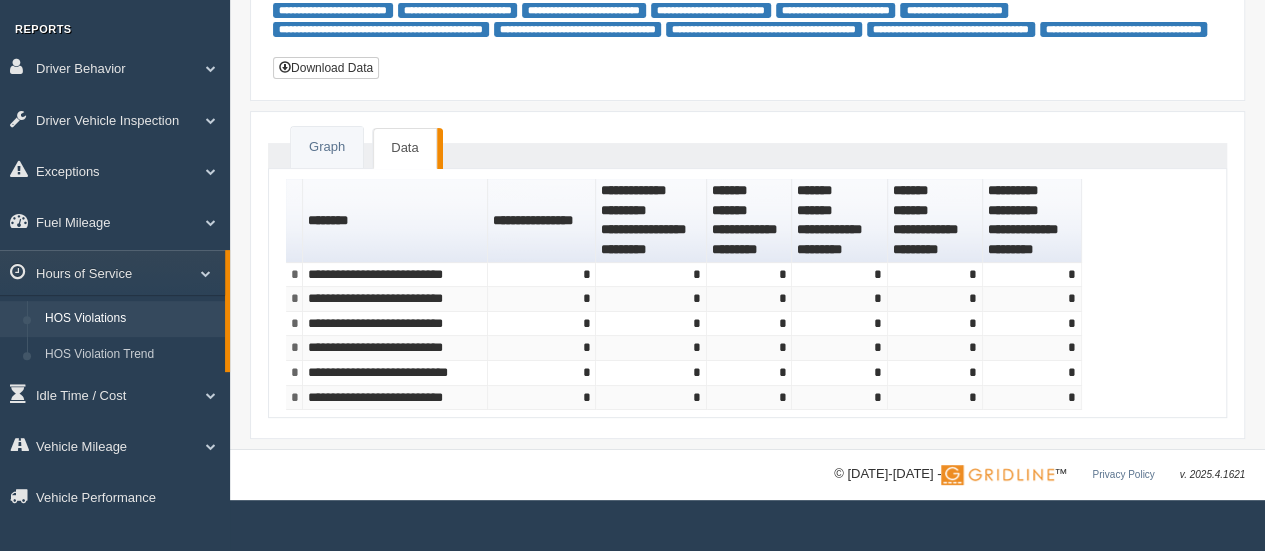 scroll, scrollTop: 188, scrollLeft: 0, axis: vertical 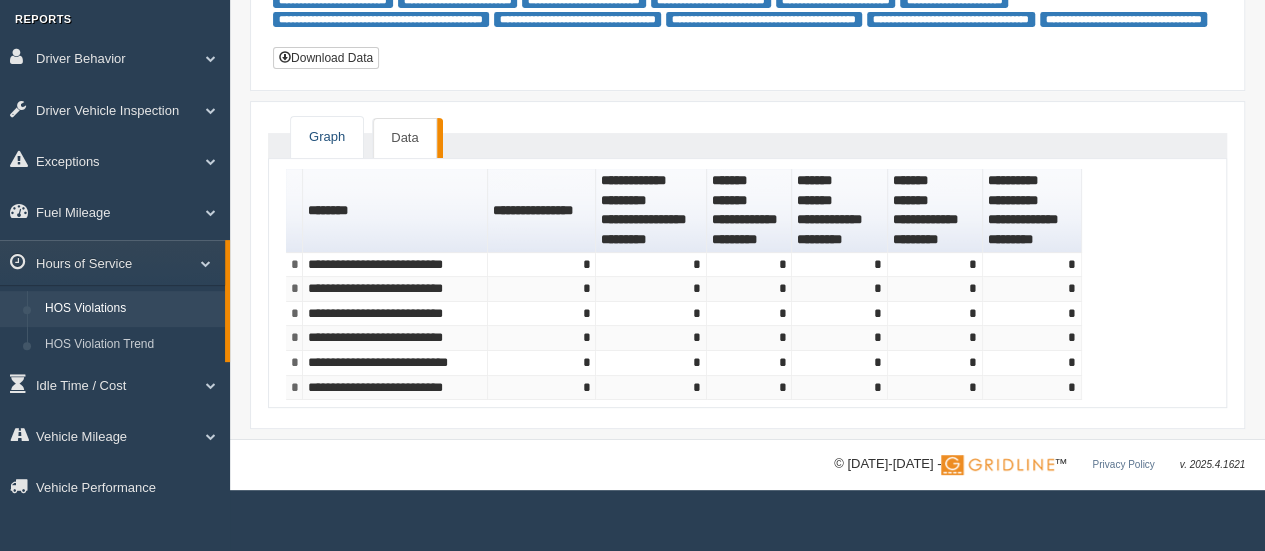 click on "Graph" at bounding box center [327, 137] 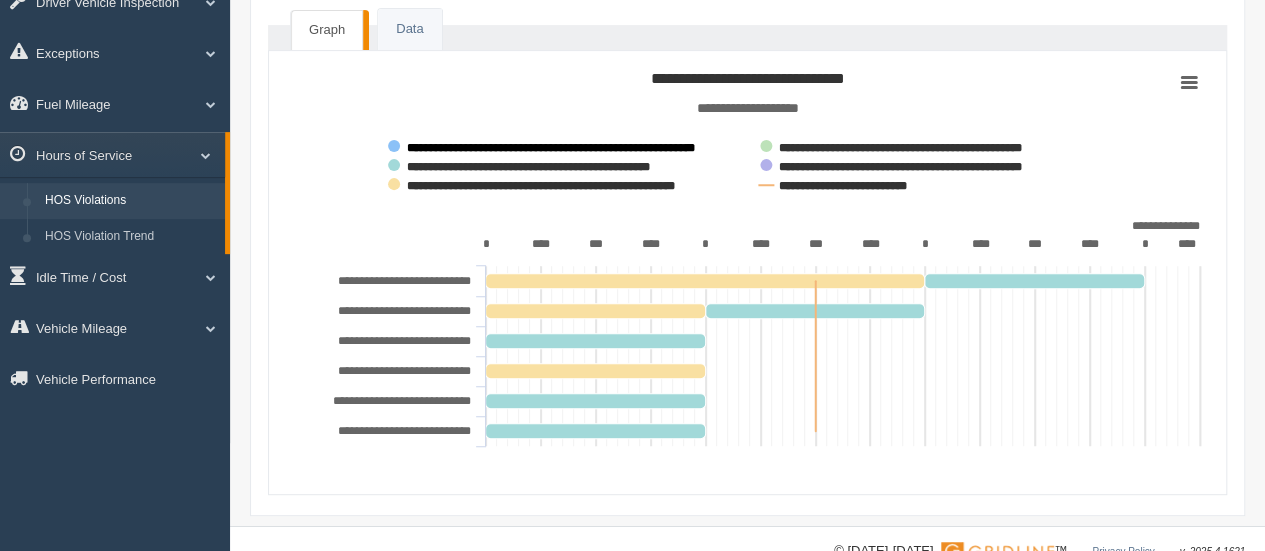 scroll, scrollTop: 300, scrollLeft: 0, axis: vertical 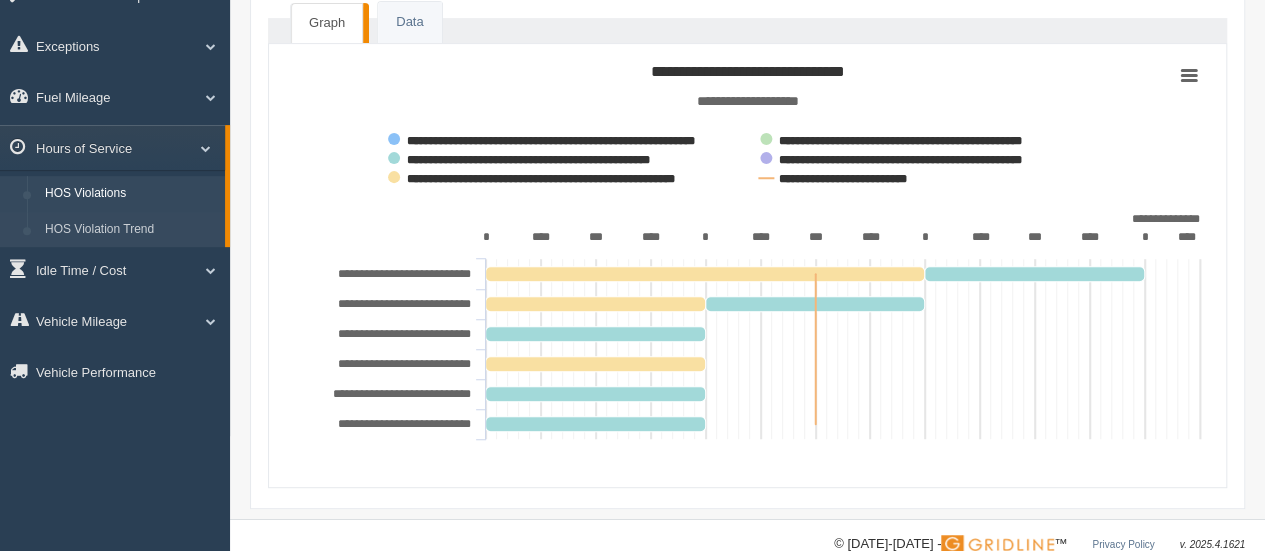 click on "HOS Violation Trend" at bounding box center [130, 230] 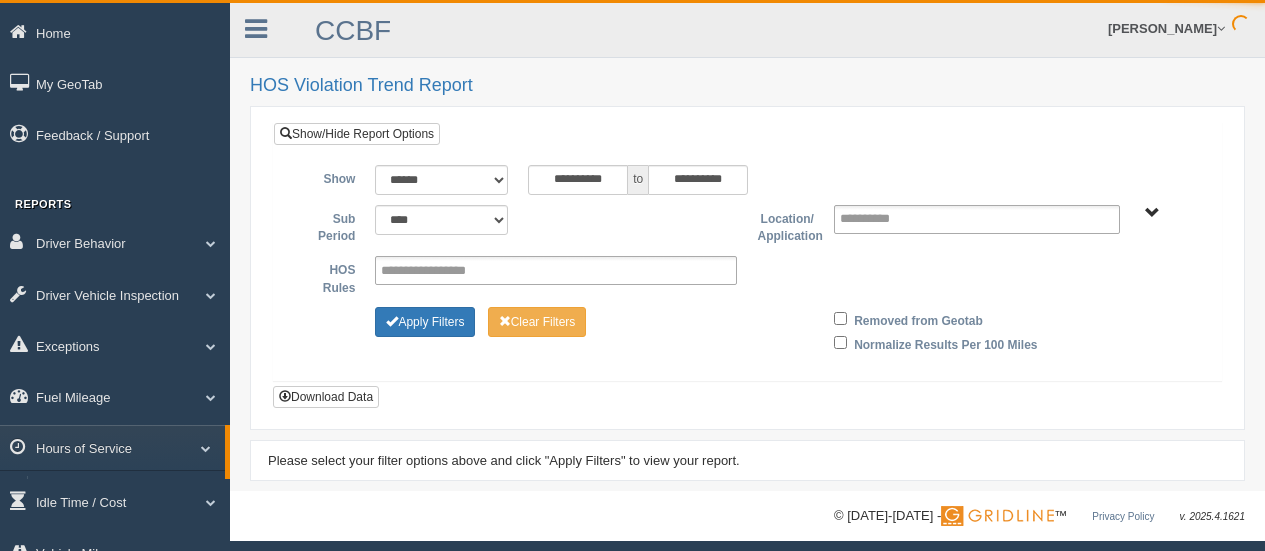 scroll, scrollTop: 0, scrollLeft: 0, axis: both 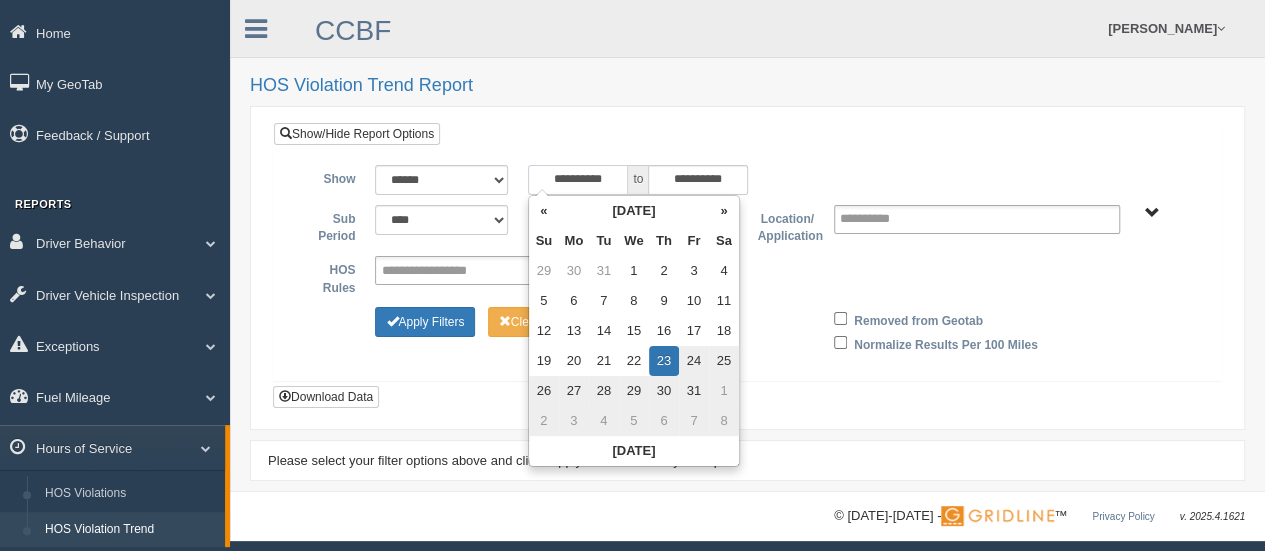click on "**********" at bounding box center (578, 180) 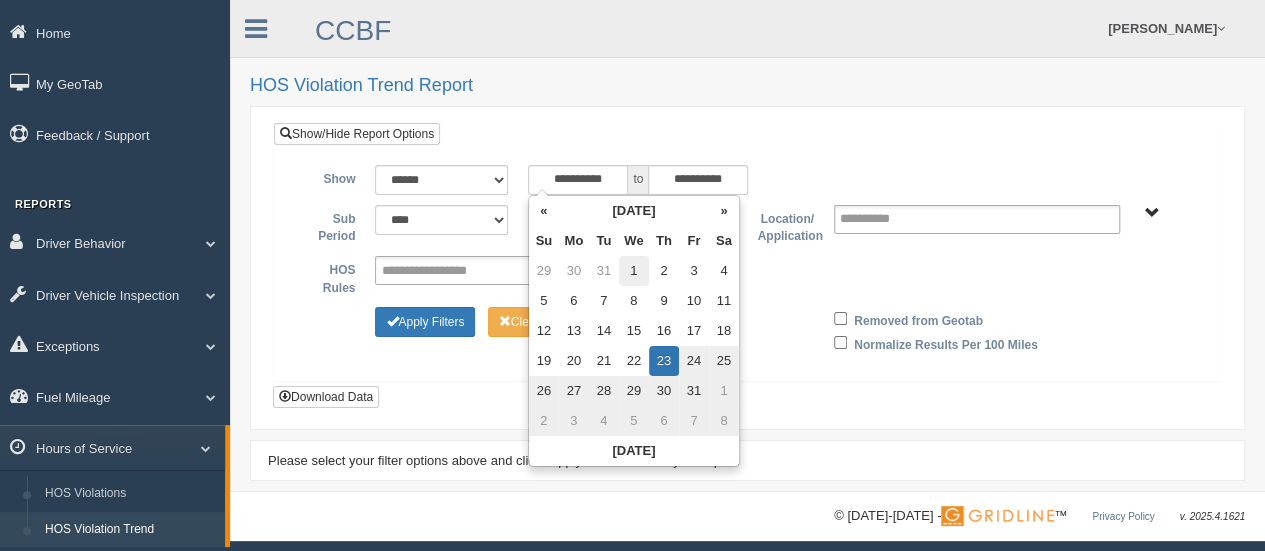 click on "1" at bounding box center [634, 271] 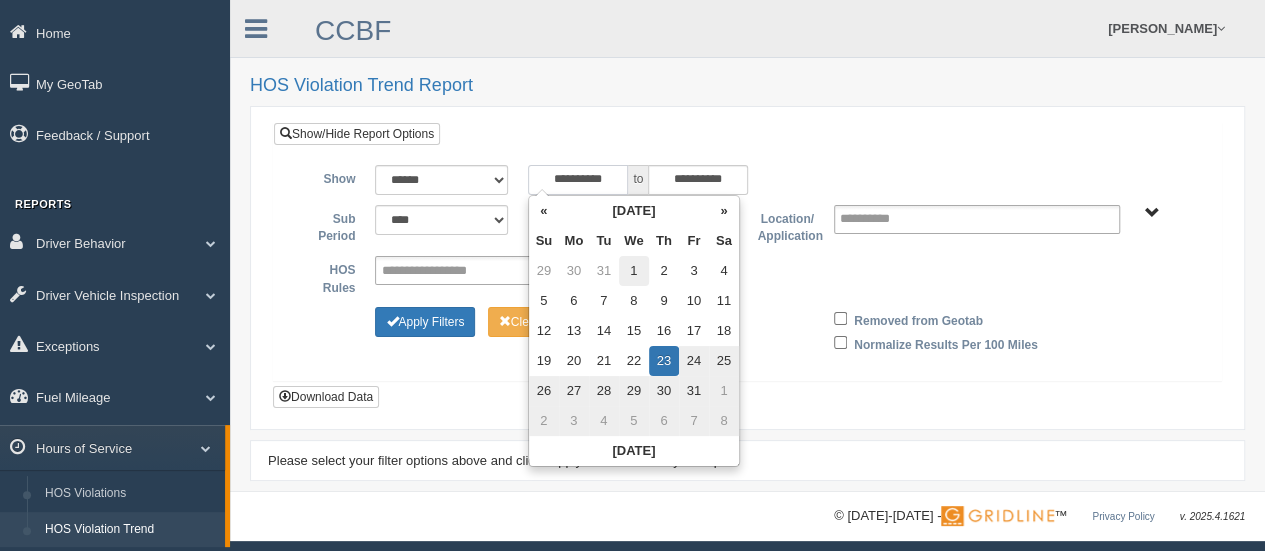 type on "**********" 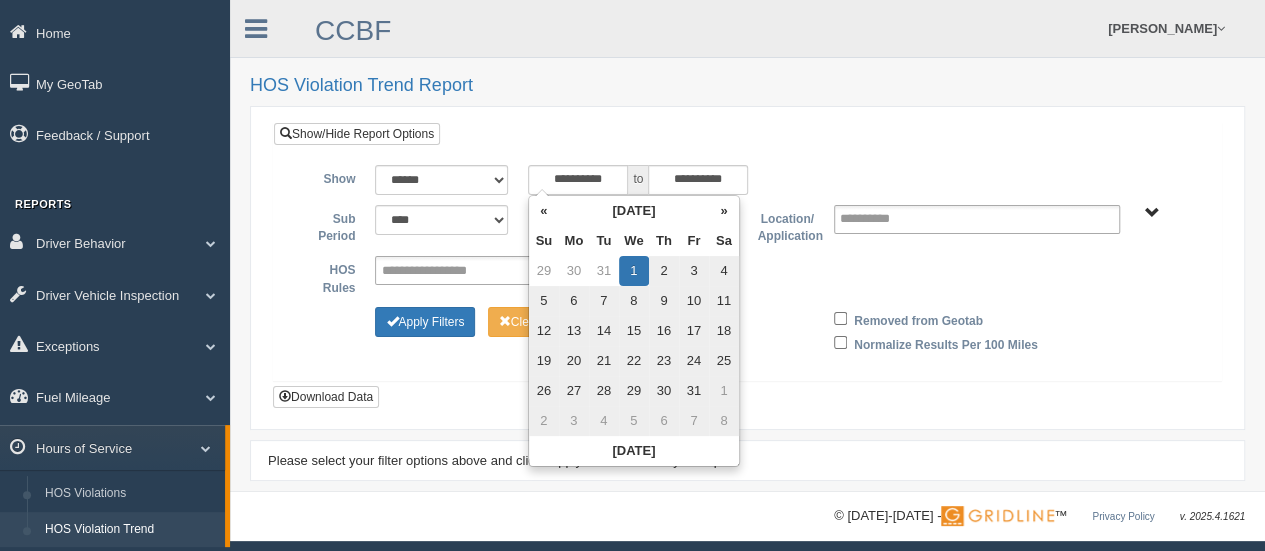click on "HOS Violation Trend Report" at bounding box center [747, 86] 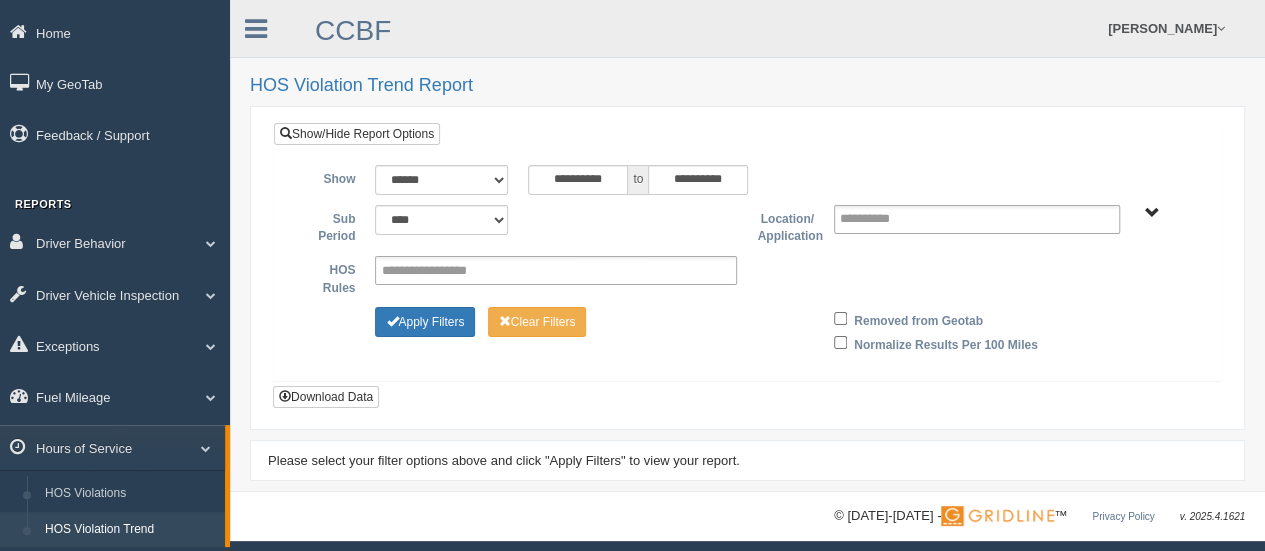 click on "CCBF Drivers" at bounding box center (1152, 213) 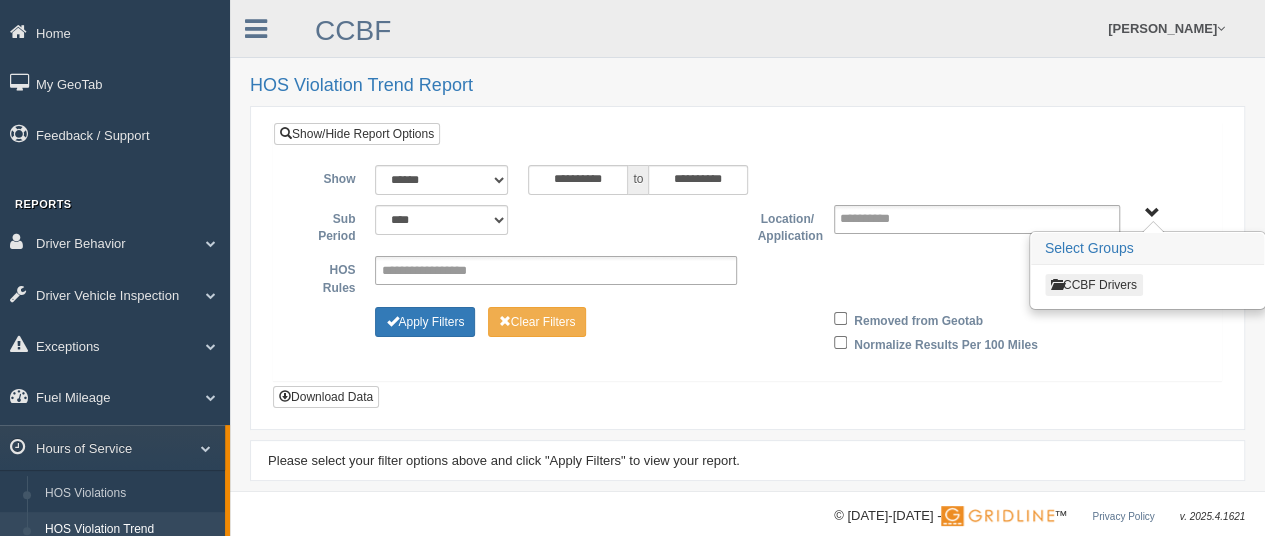 click on "CCBF Drivers" at bounding box center (1094, 285) 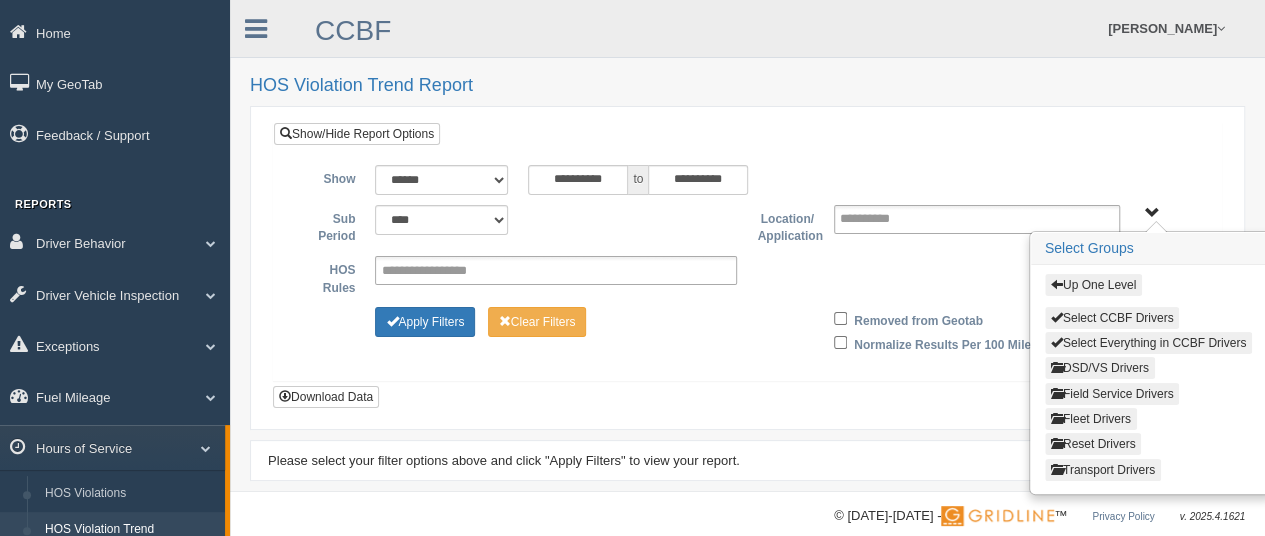 click on "DSD/VS Drivers" at bounding box center (1100, 368) 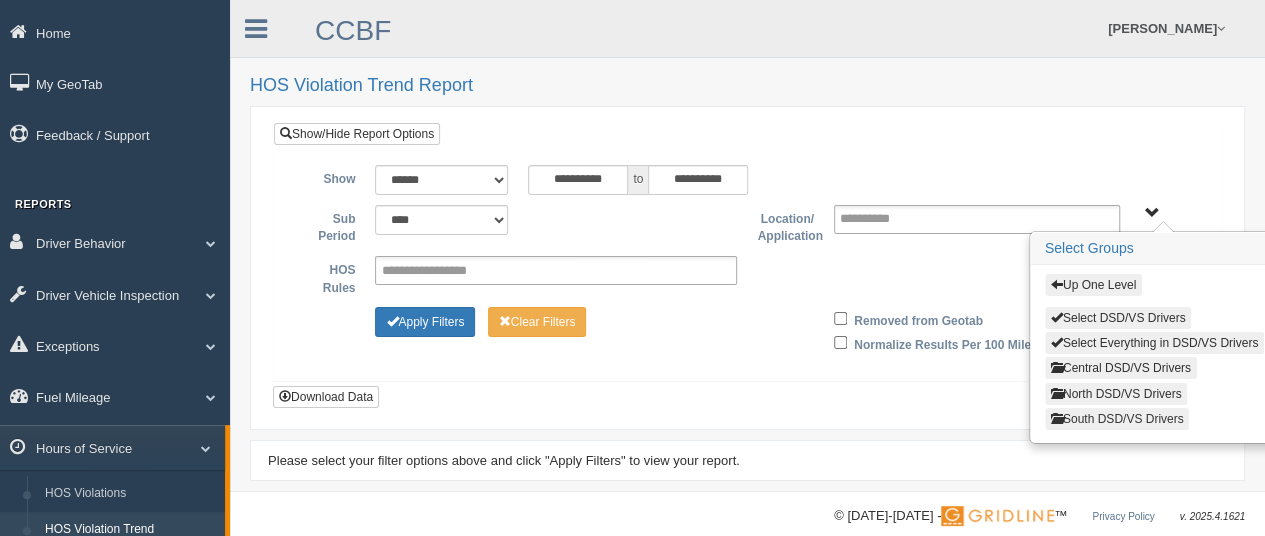 click on "South DSD/VS Drivers" at bounding box center (1117, 419) 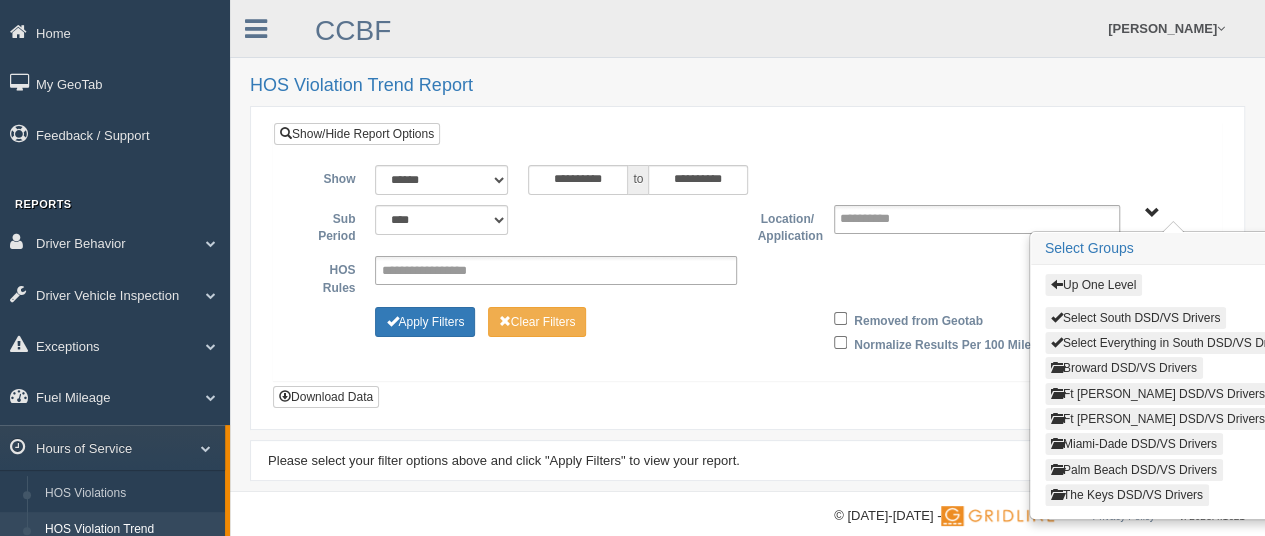 click on "Broward DSD/VS Drivers" at bounding box center (1124, 368) 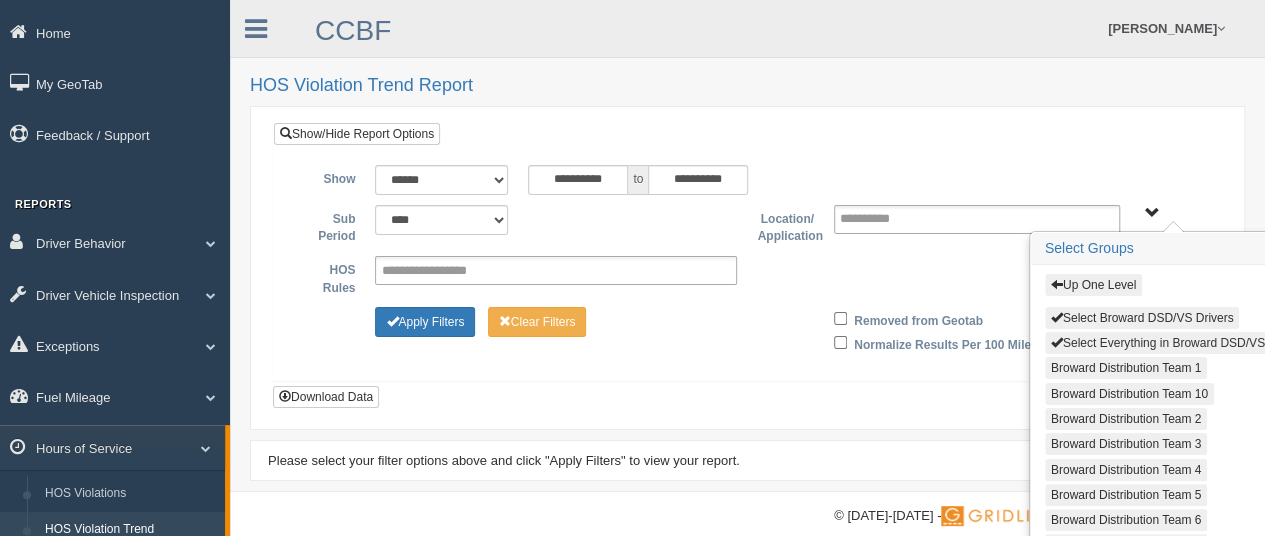 click on "Select Everything in Broward DSD/VS Drivers" at bounding box center (1178, 343) 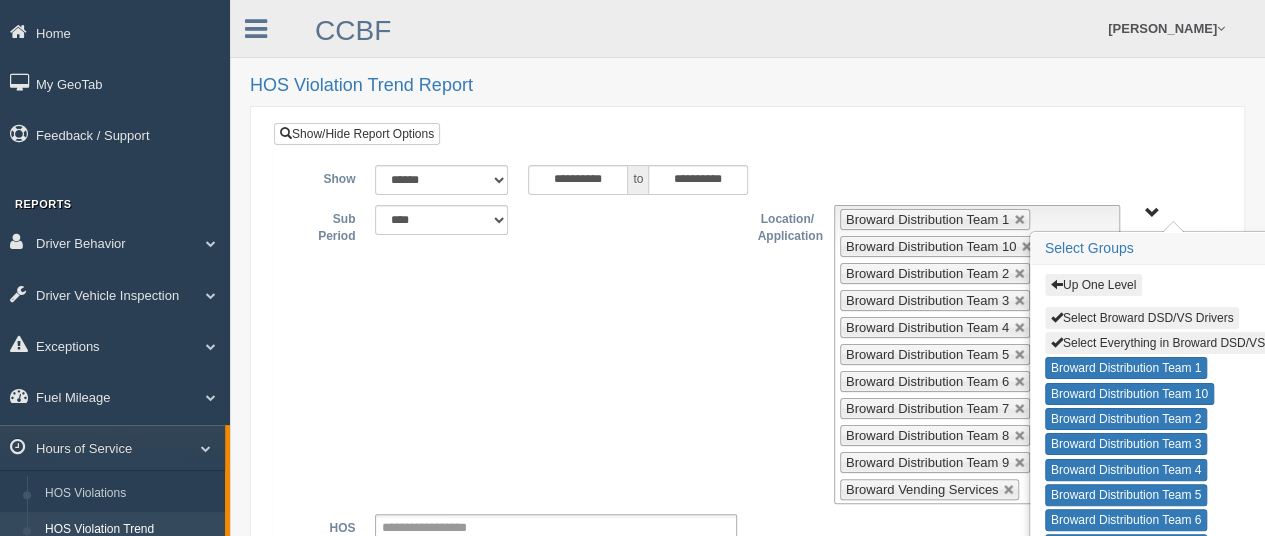 click on "Up One Level  Select Broward DSD/VS Drivers  Select Everything in Broward DSD/VS Drivers Broward Distribution Team 1 Broward Distribution Team 10 Broward Distribution Team 2 Broward Distribution Team 3 Broward Distribution Team 4 Broward Distribution Team 5 Broward Distribution Team 6 Broward Distribution Team 7 Broward Distribution Team 8 Broward Distribution Team 9 Broward Vending Services" at bounding box center (1152, 213) 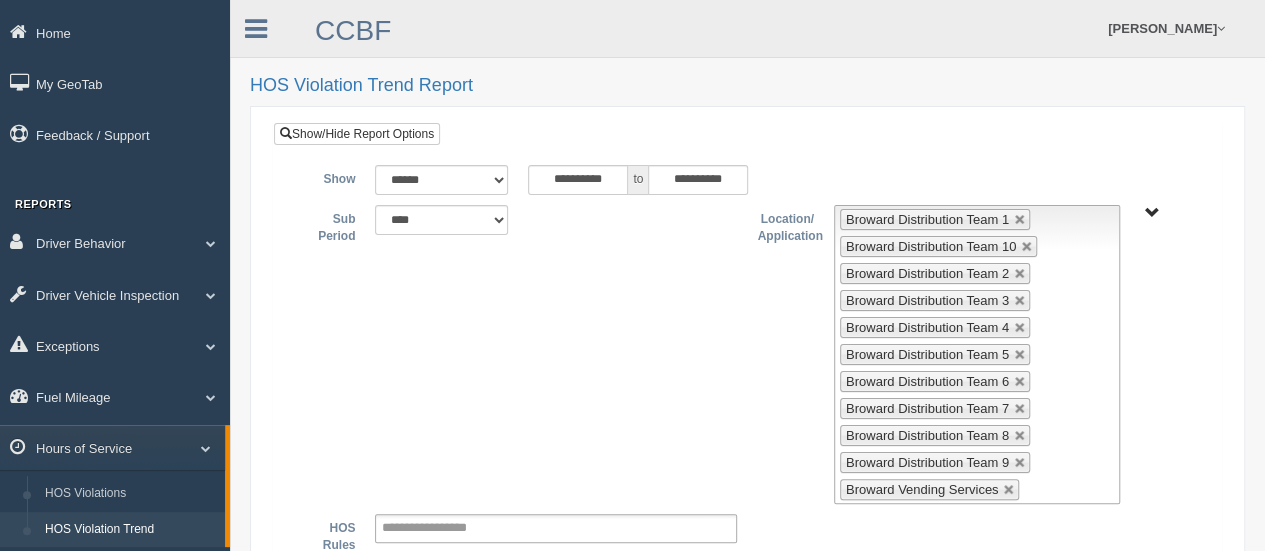 click on "Up One Level  Select Broward DSD/VS Drivers  Select Everything in Broward DSD/VS Drivers Broward Distribution Team 1 Broward Distribution Team 10 Broward Distribution Team 2 Broward Distribution Team 3 Broward Distribution Team 4 Broward Distribution Team 5 Broward Distribution Team 6 Broward Distribution Team 7 Broward Distribution Team 8 Broward Distribution Team 9 Broward Vending Services" at bounding box center [1168, 212] 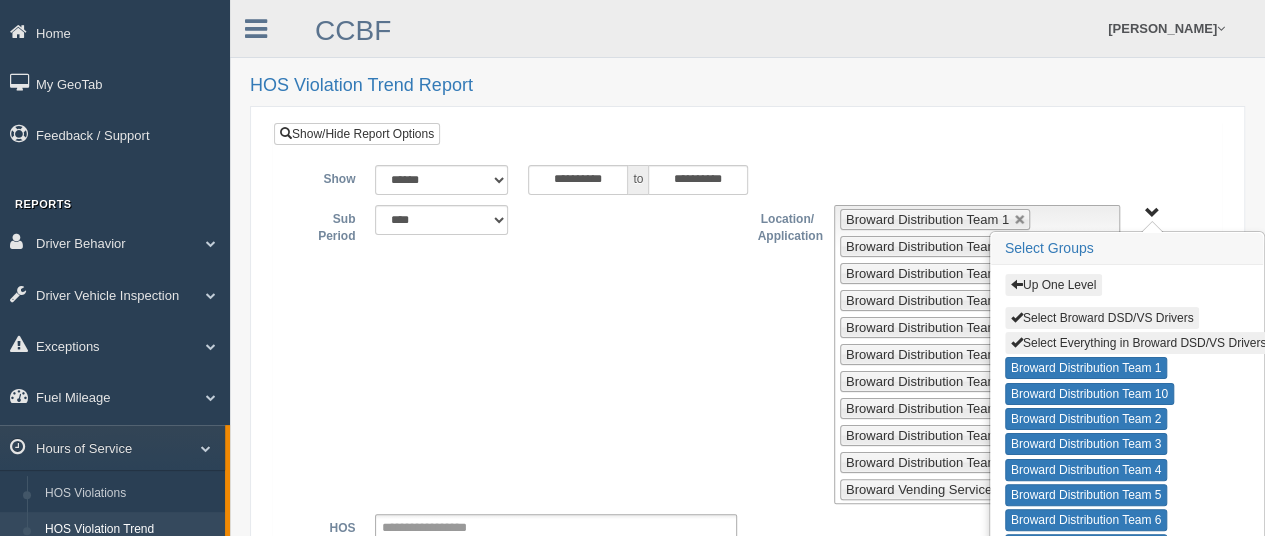 click on "Up One Level  Select Broward DSD/VS Drivers  Select Everything in Broward DSD/VS Drivers Broward Distribution Team 1 Broward Distribution Team 10 Broward Distribution Team 2 Broward Distribution Team 3 Broward Distribution Team 4 Broward Distribution Team 5 Broward Distribution Team 6 Broward Distribution Team 7 Broward Distribution Team 8 Broward Distribution Team 9 Broward Vending Services" at bounding box center [1152, 213] 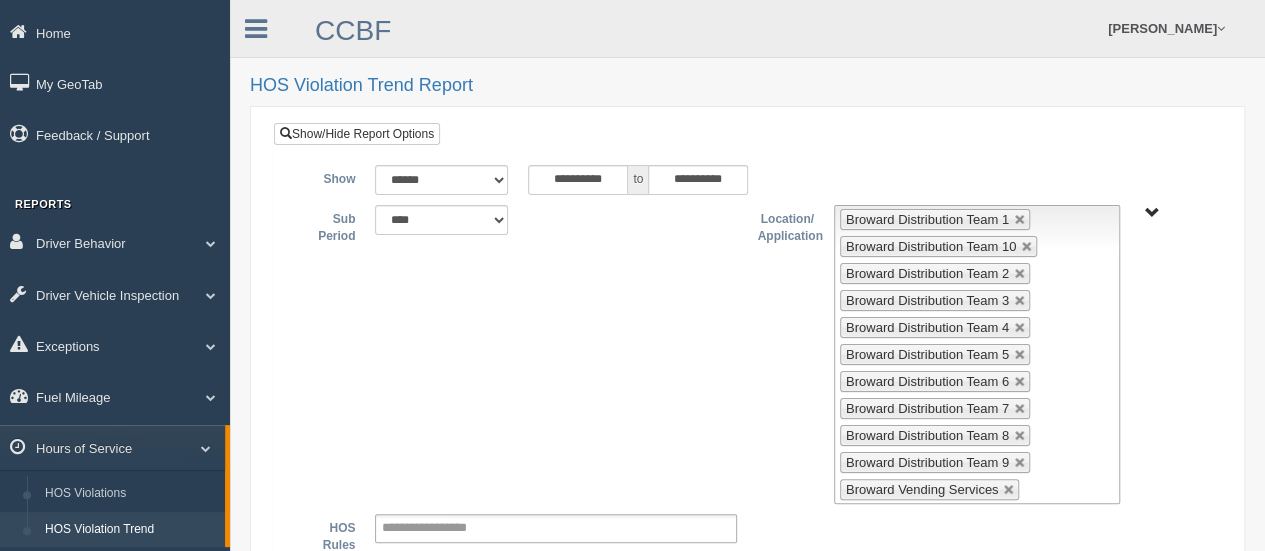 click on "**********" at bounding box center [747, 354] 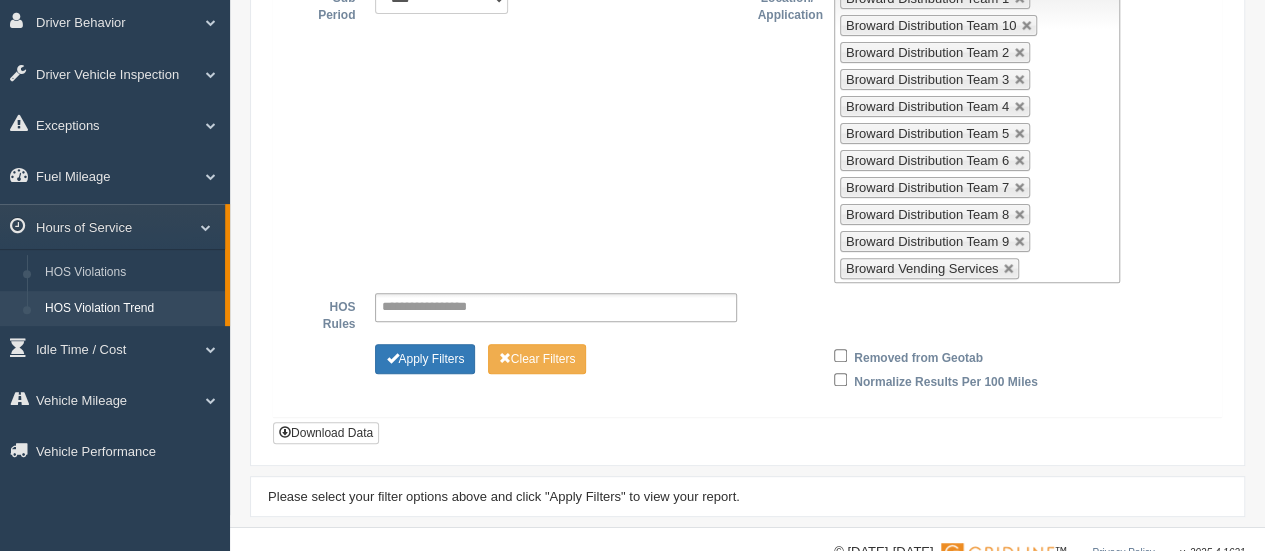 scroll, scrollTop: 256, scrollLeft: 0, axis: vertical 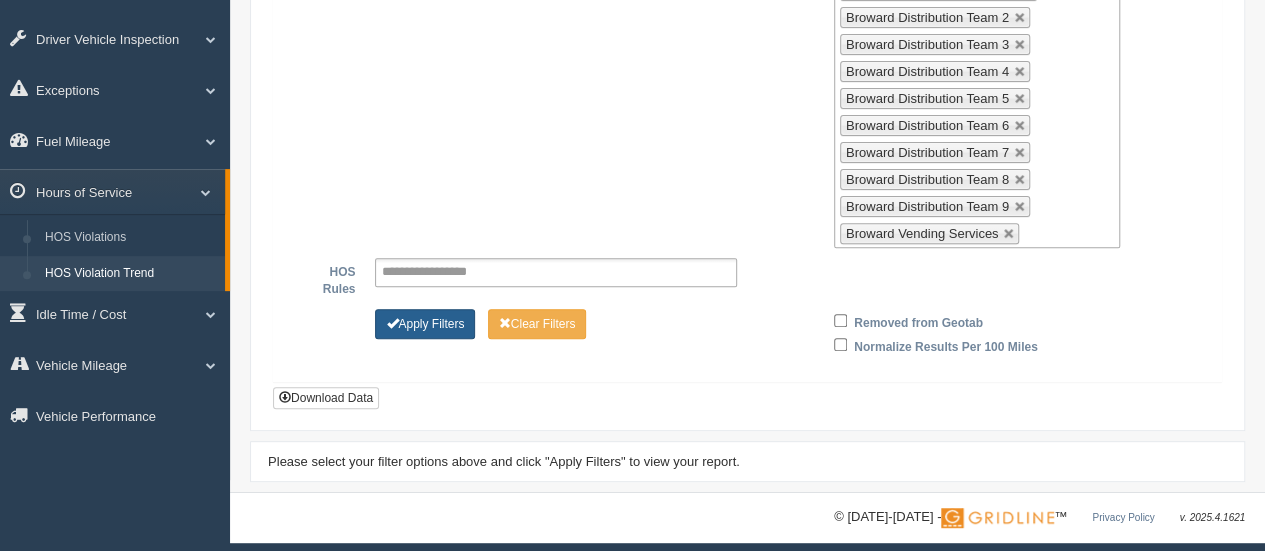 click on "Apply Filters" at bounding box center [425, 324] 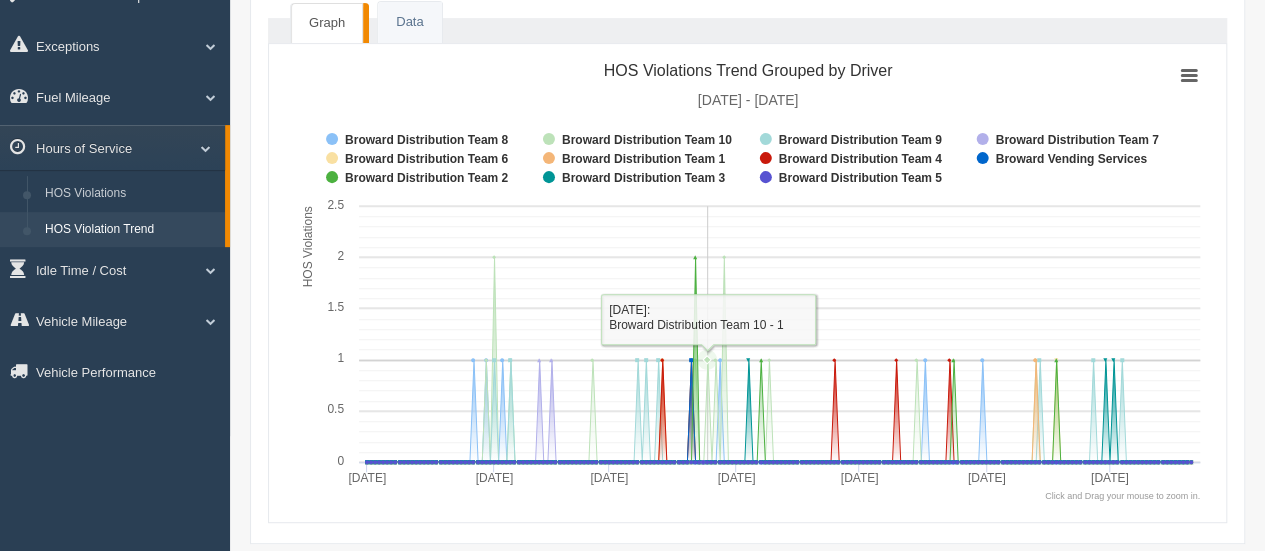 scroll, scrollTop: 269, scrollLeft: 0, axis: vertical 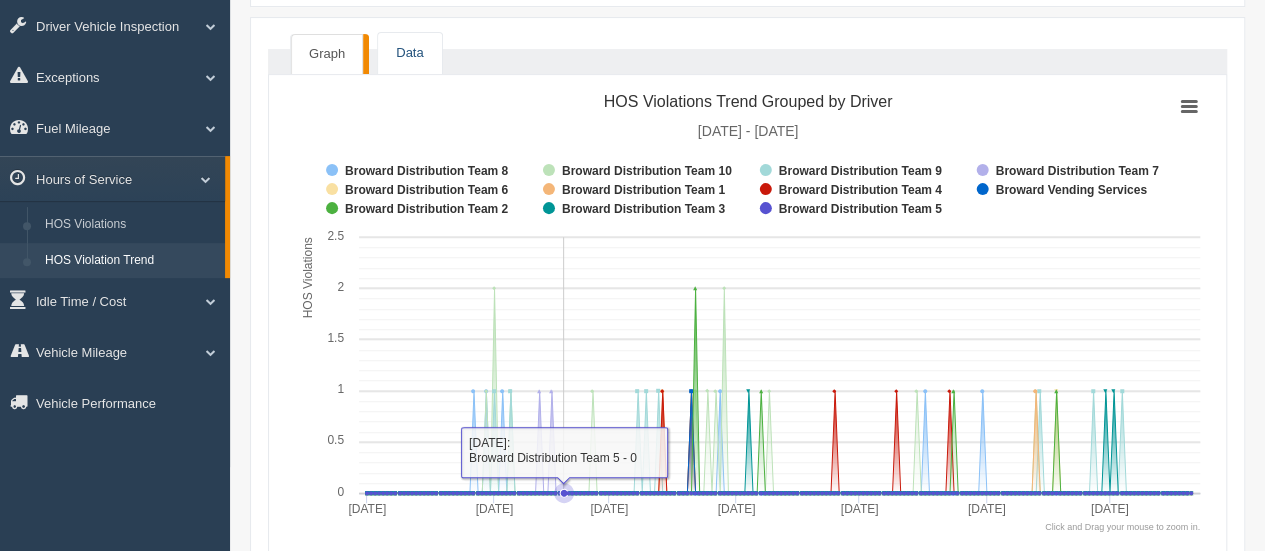 click on "Data" at bounding box center (409, 53) 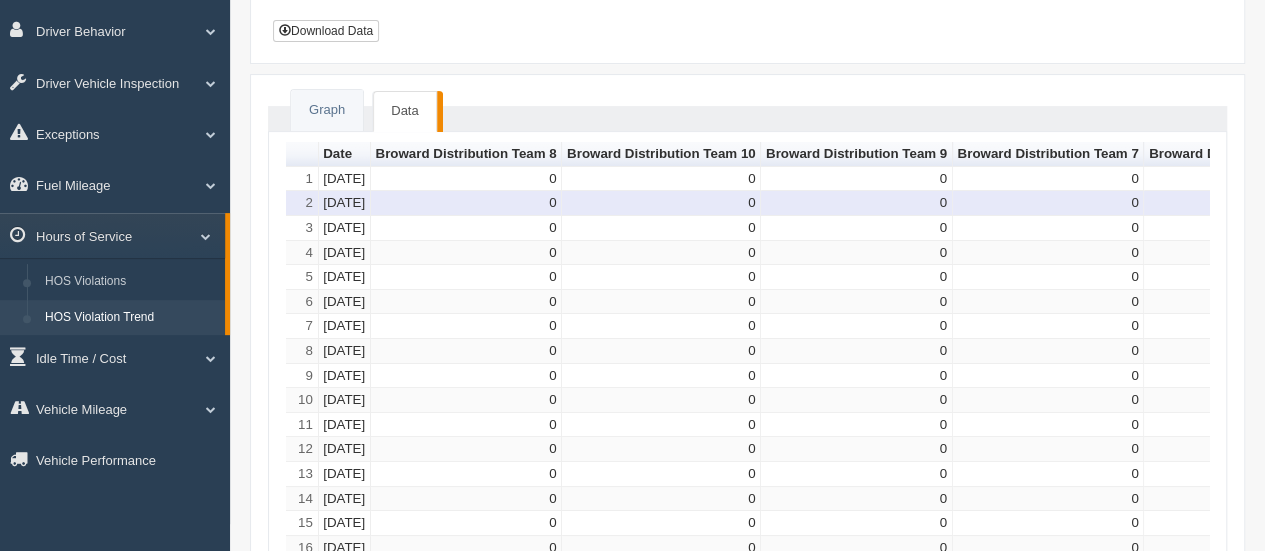 scroll, scrollTop: 0, scrollLeft: 0, axis: both 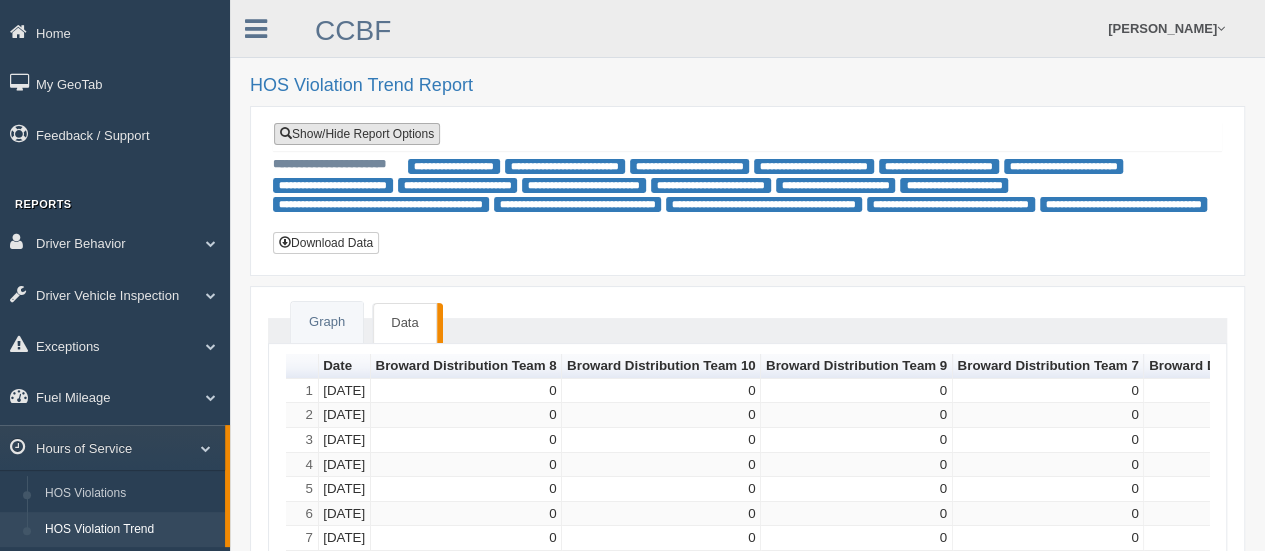click on "Show/Hide Report Options" at bounding box center [357, 134] 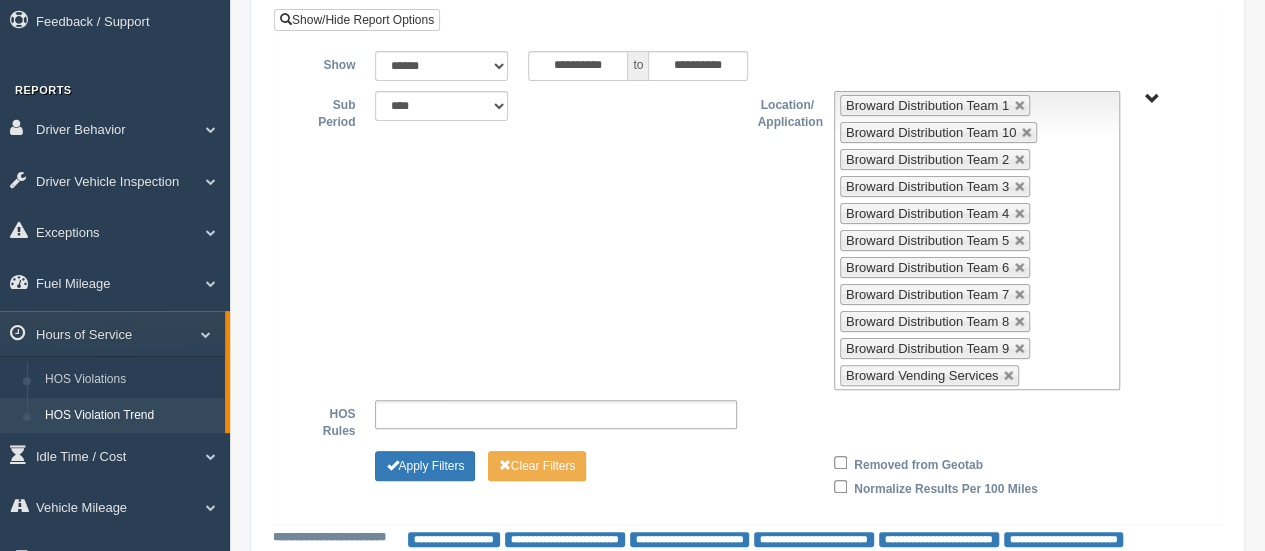 scroll, scrollTop: 0, scrollLeft: 0, axis: both 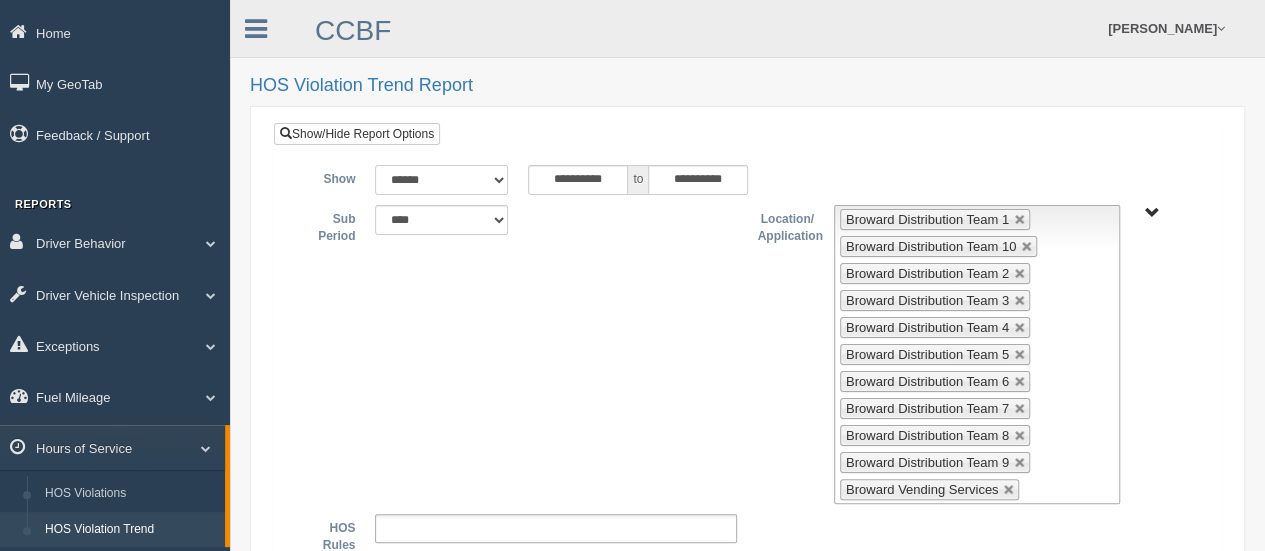 click on "**********" at bounding box center [441, 180] 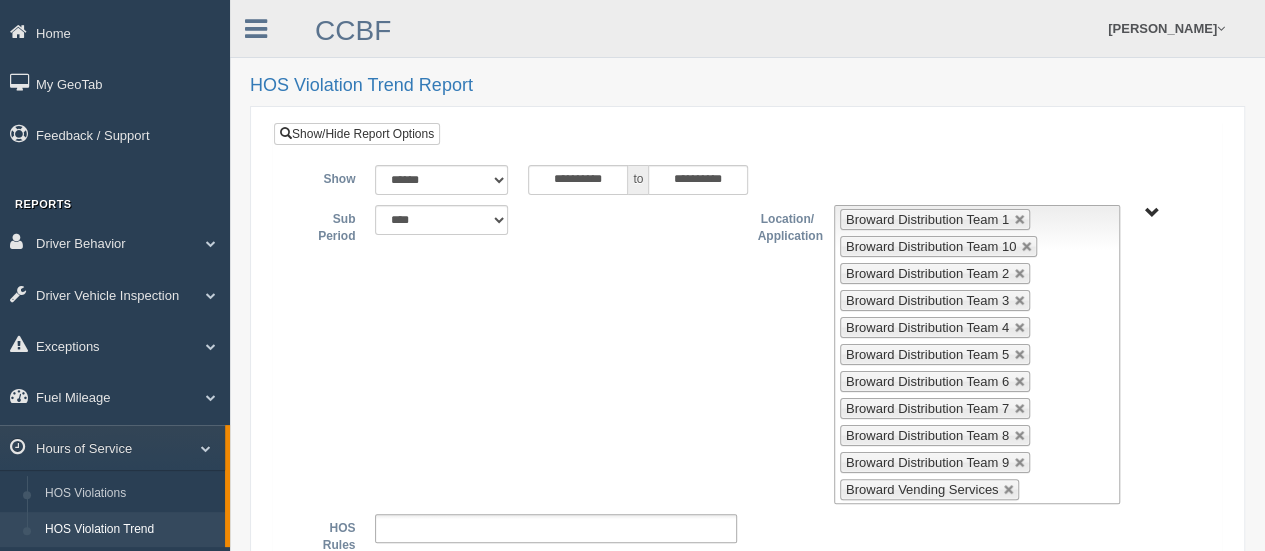 click on "**********" at bounding box center [747, 380] 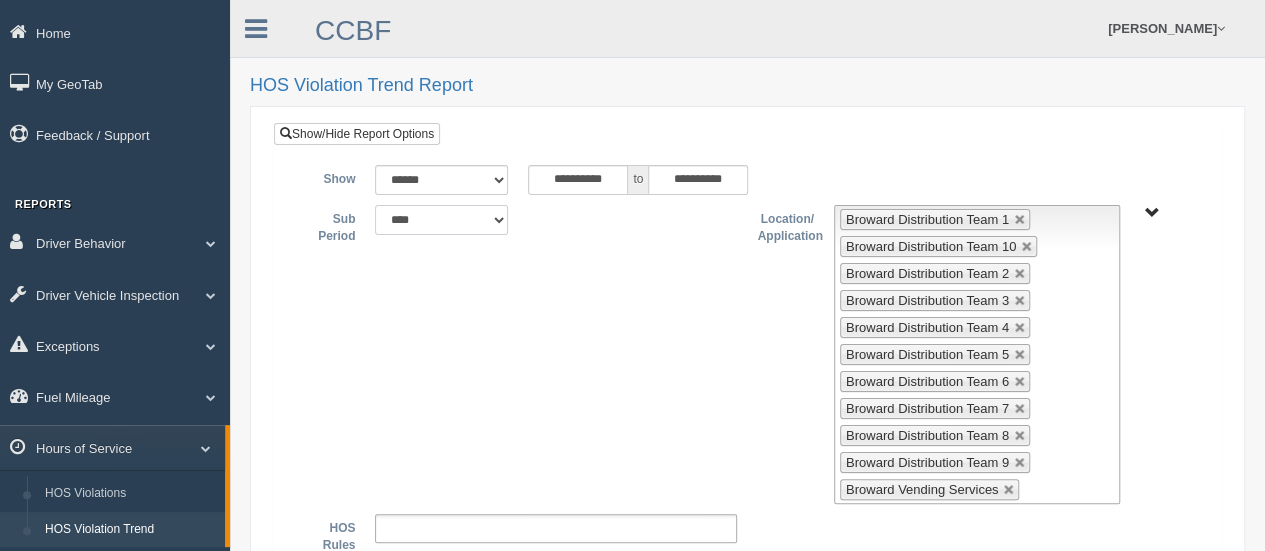 click on "****
****
*****
*******" at bounding box center [441, 220] 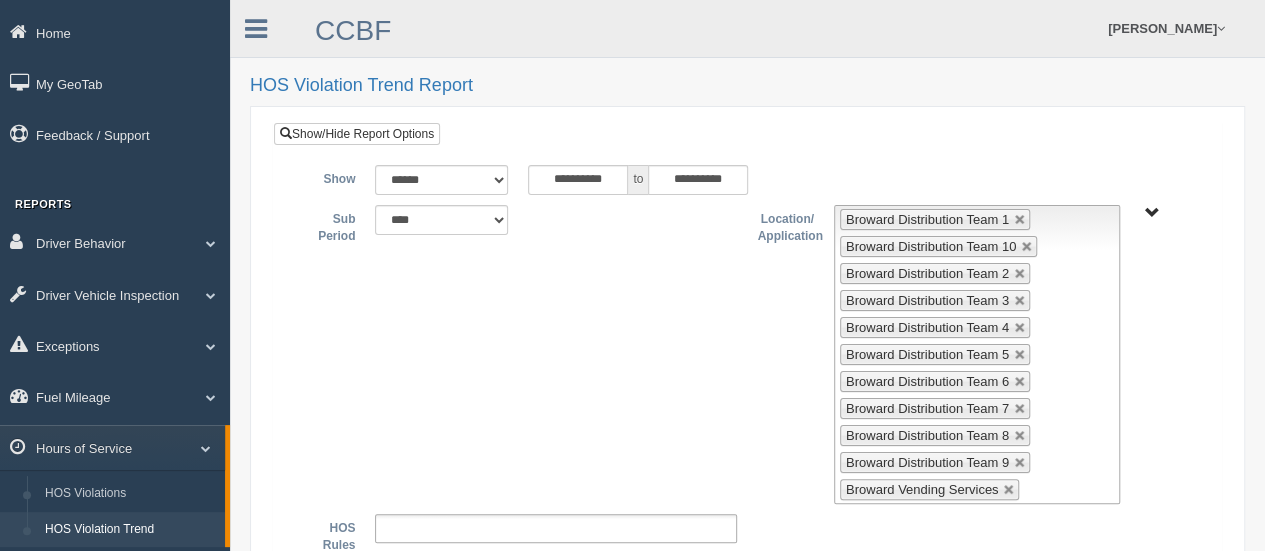 click on "**********" at bounding box center (747, 380) 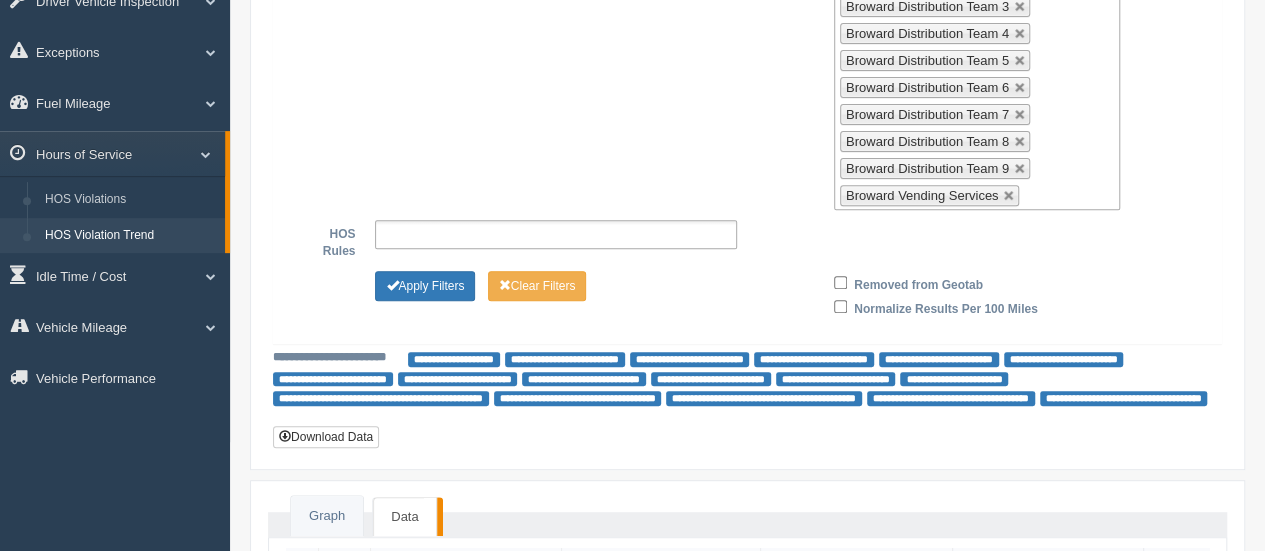 scroll, scrollTop: 300, scrollLeft: 0, axis: vertical 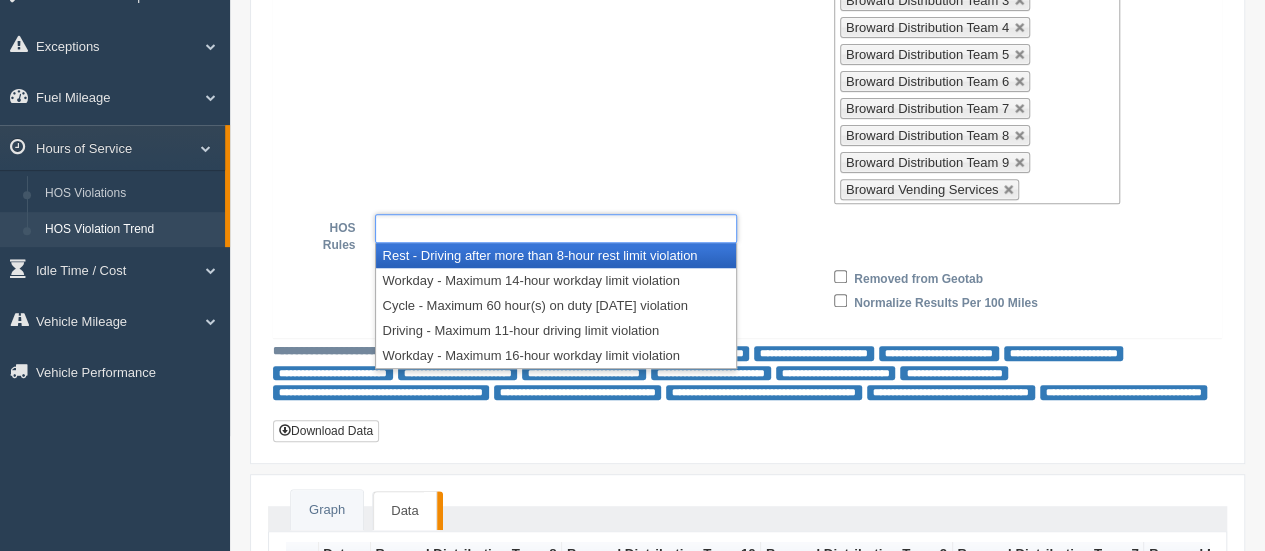 click at bounding box center [556, 228] 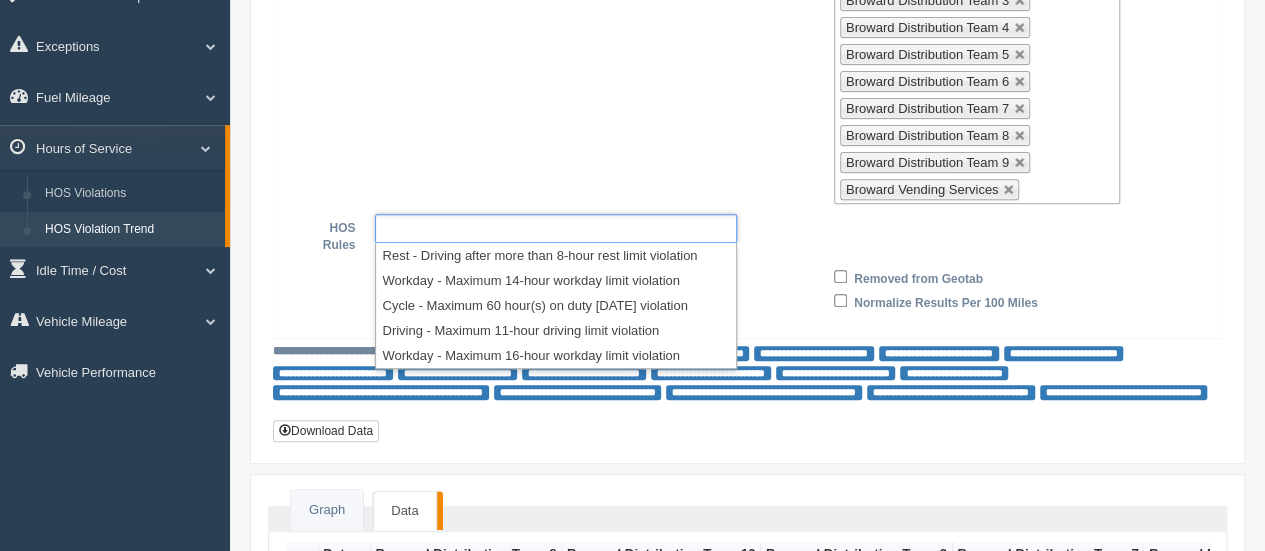 type on "**********" 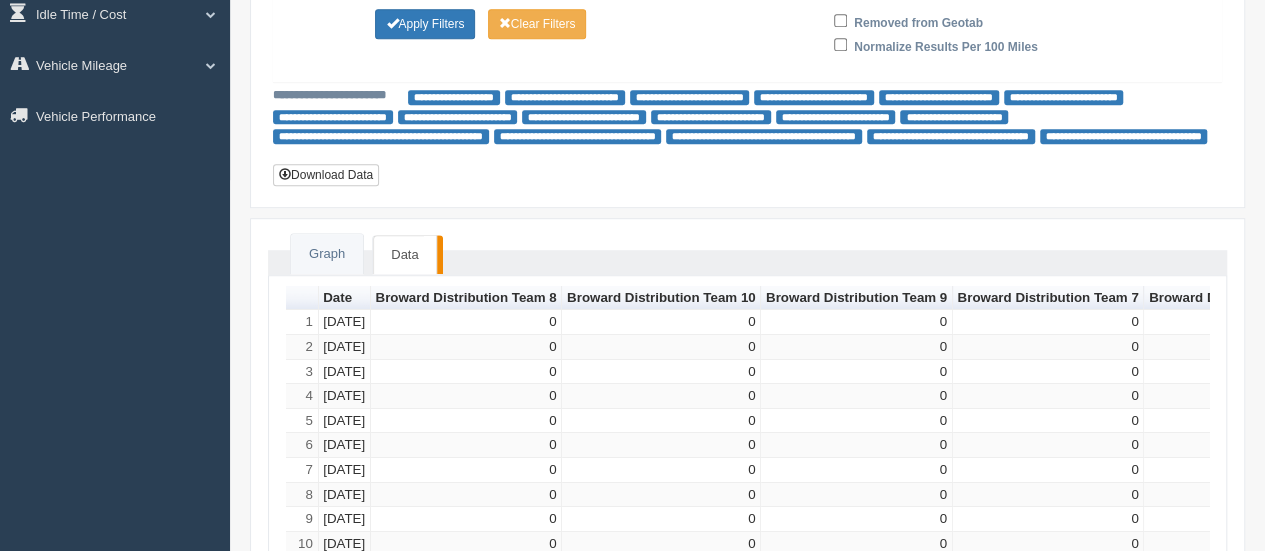 scroll, scrollTop: 600, scrollLeft: 0, axis: vertical 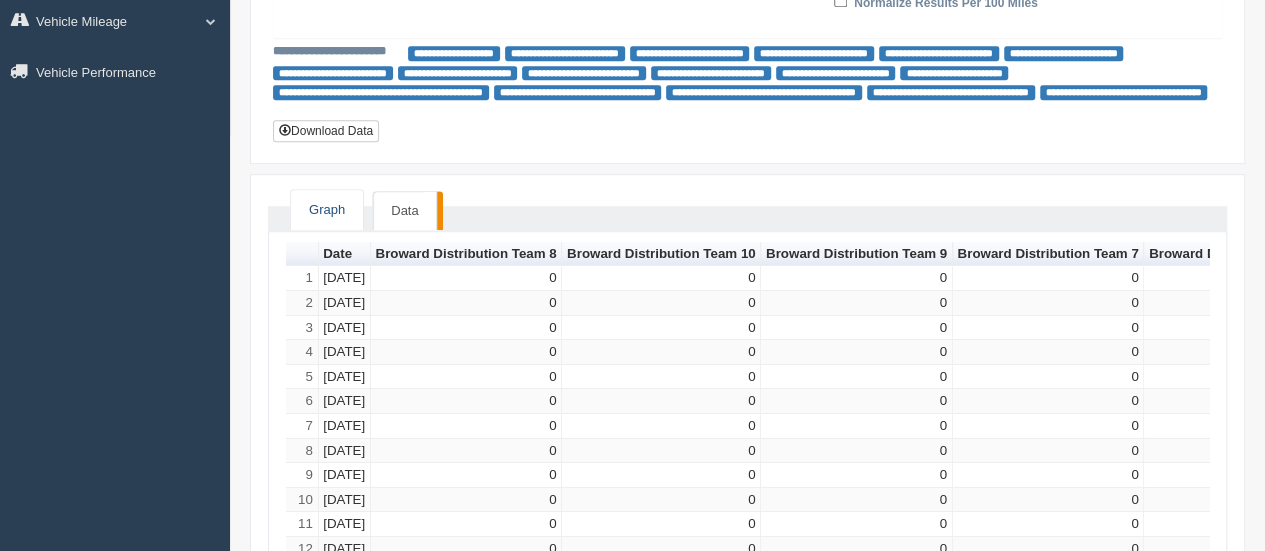click on "Graph" at bounding box center [327, 210] 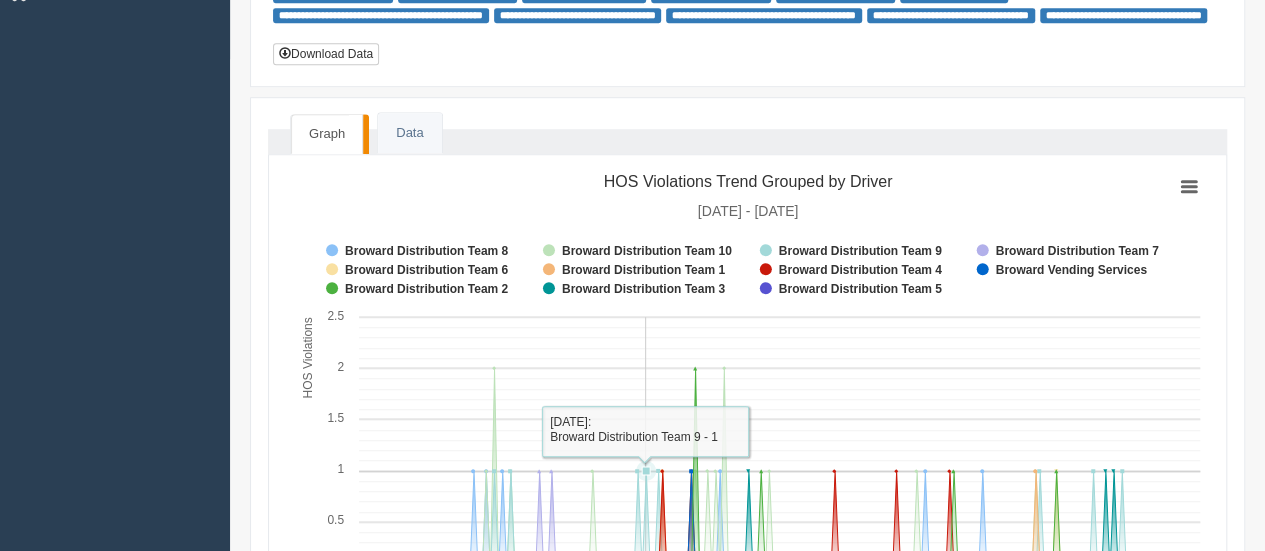 scroll, scrollTop: 800, scrollLeft: 0, axis: vertical 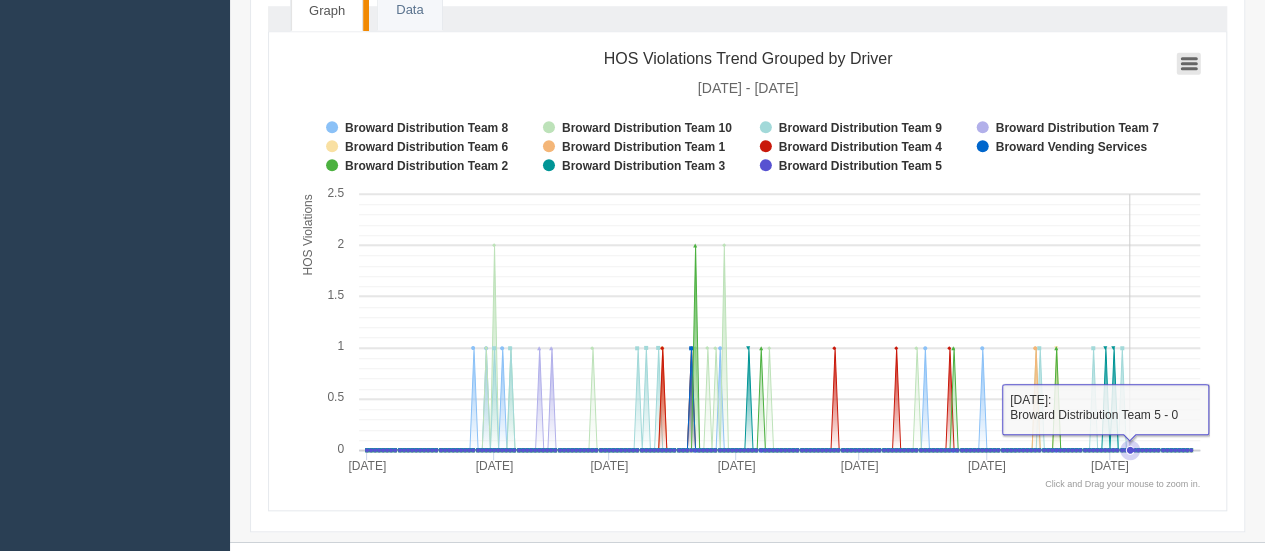 click 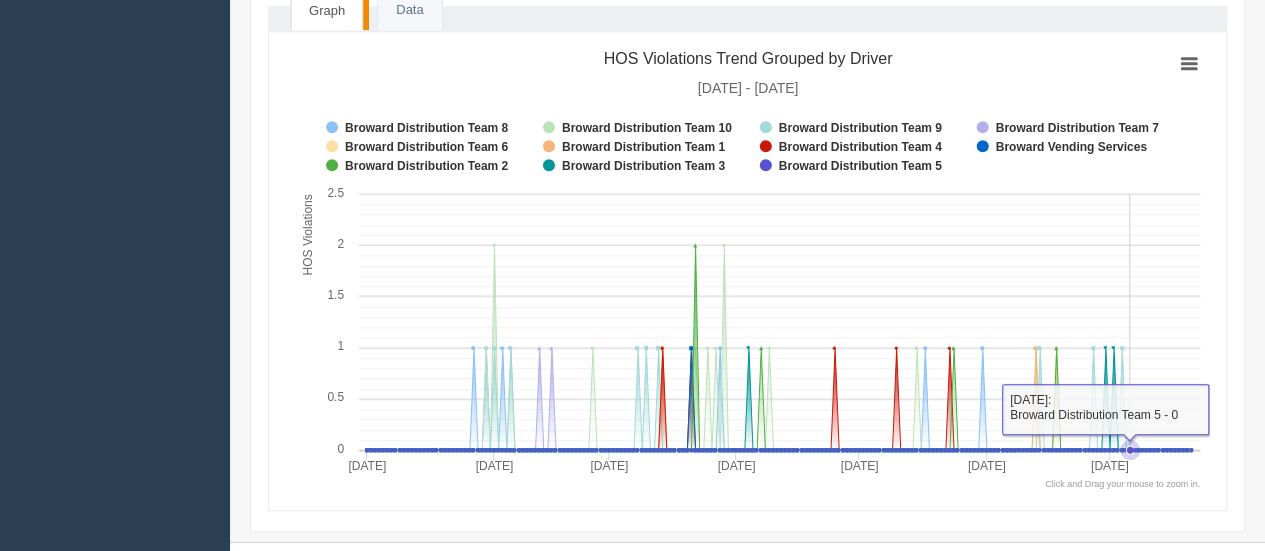 click on "Created with Highcharts 6.1.0 HOS Violations Chart context menu HOS Violations Trend Grouped by Driver 1/1/2025 - 7/21/2025 Broward Distribution Team 8 Broward Distribution Team 10 Broward Distribution Team 9 Broward Distribution Team 7 Broward Distribution Team 6 Broward Distribution Team 1 Broward Distribution Team 4 Broward Vending Services Broward Distribution Team 2 Broward Distribution Team 3 Broward Distribution Team 5 Jan '25 Feb '25 Mar '25 Apr '25 May '25 Jun '25 Jul '25 0 0.5 1 1.5 2 2.5 Click and Drag your mouse to zoom in. 7/6/2025: Broward Distribution Team 5 - 0 Print chart Download PNG image Download JPEG image Download PDF document Download SVG vector image" at bounding box center (747, 271) 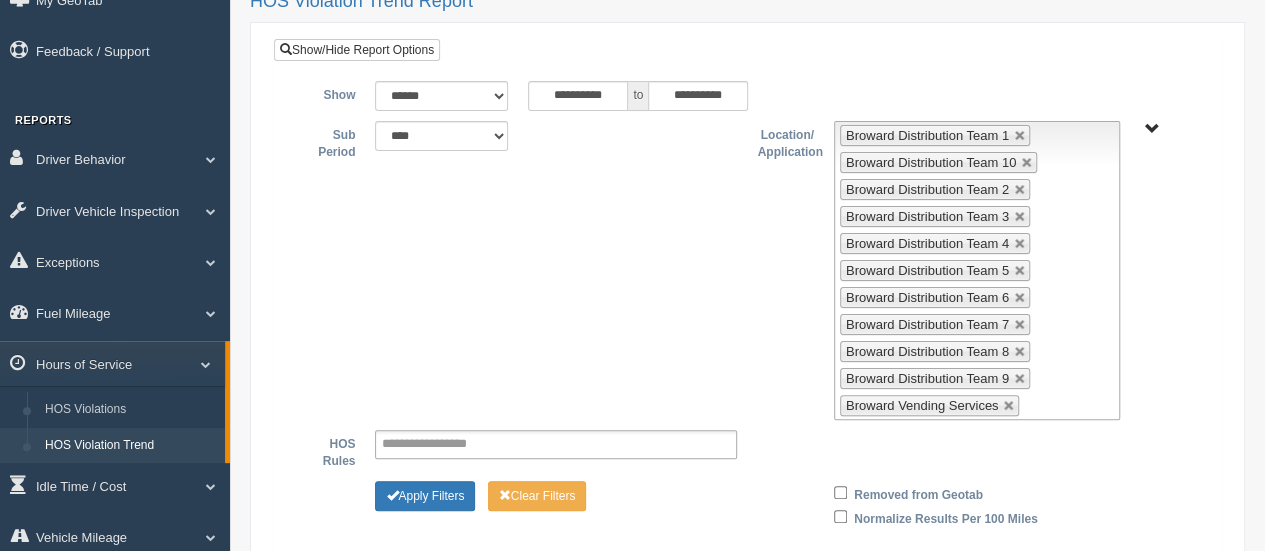 scroll, scrollTop: 0, scrollLeft: 0, axis: both 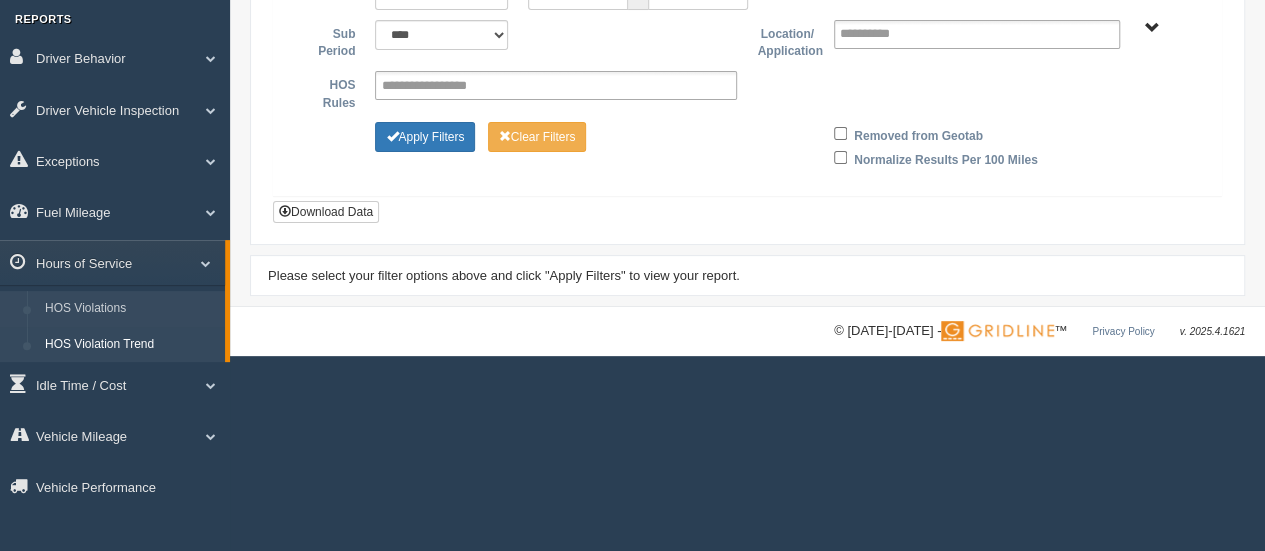 click on "HOS Violations" at bounding box center (130, 309) 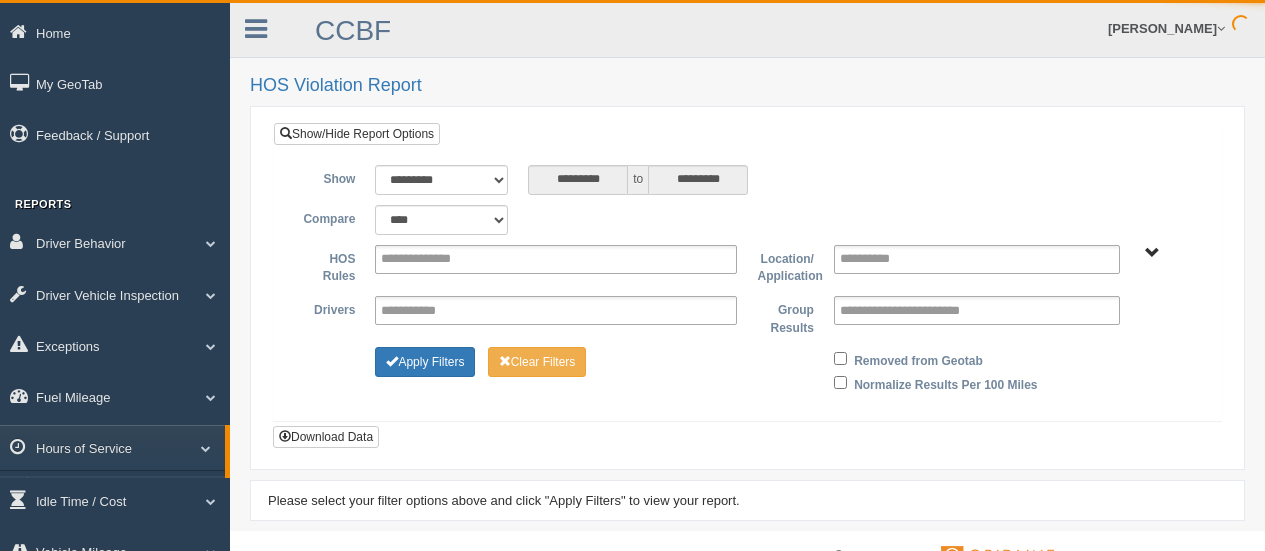 scroll, scrollTop: 0, scrollLeft: 0, axis: both 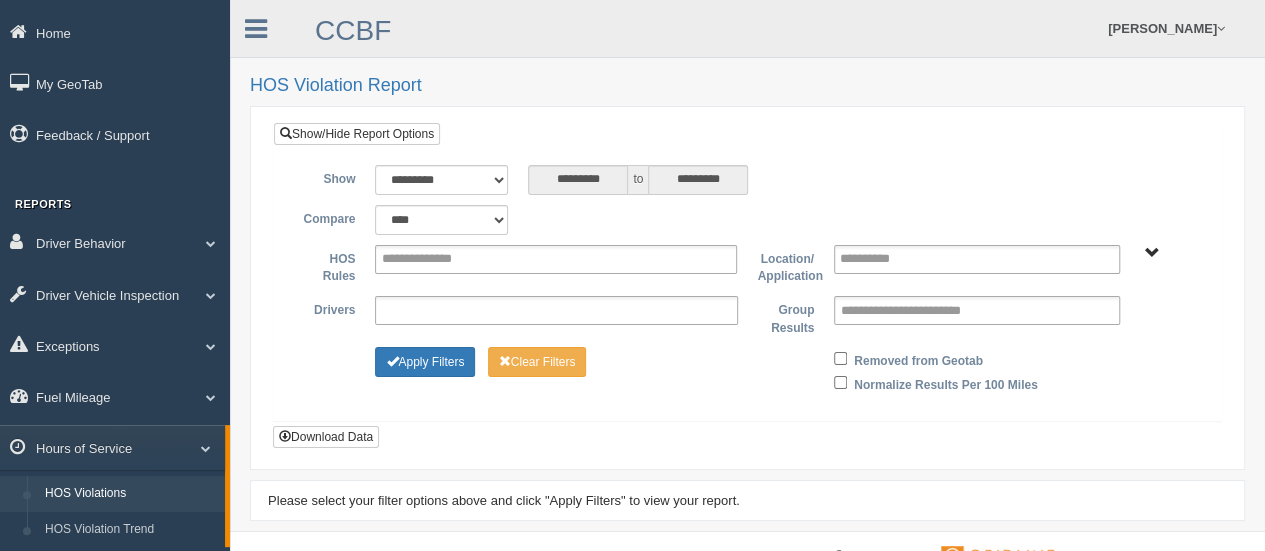 click at bounding box center [556, 310] 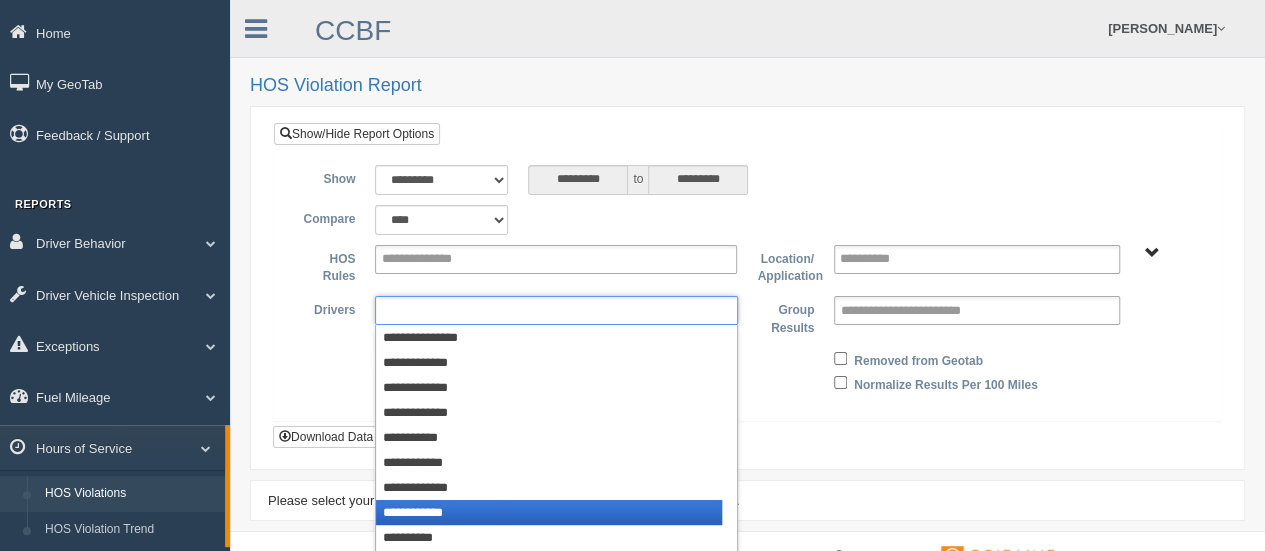 scroll, scrollTop: 4800, scrollLeft: 0, axis: vertical 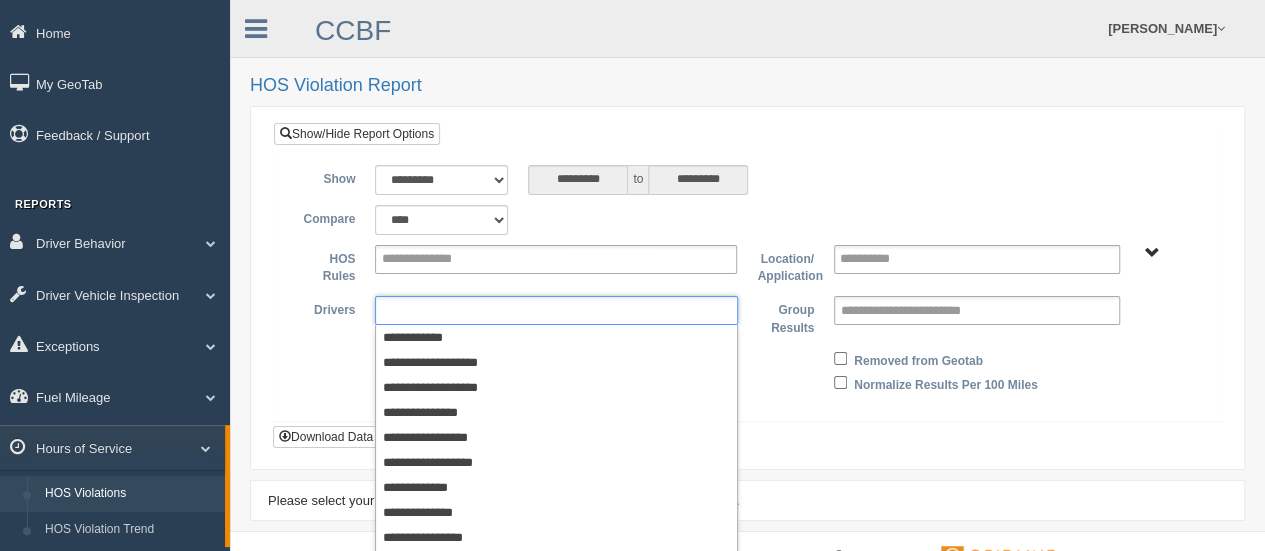 type on "**********" 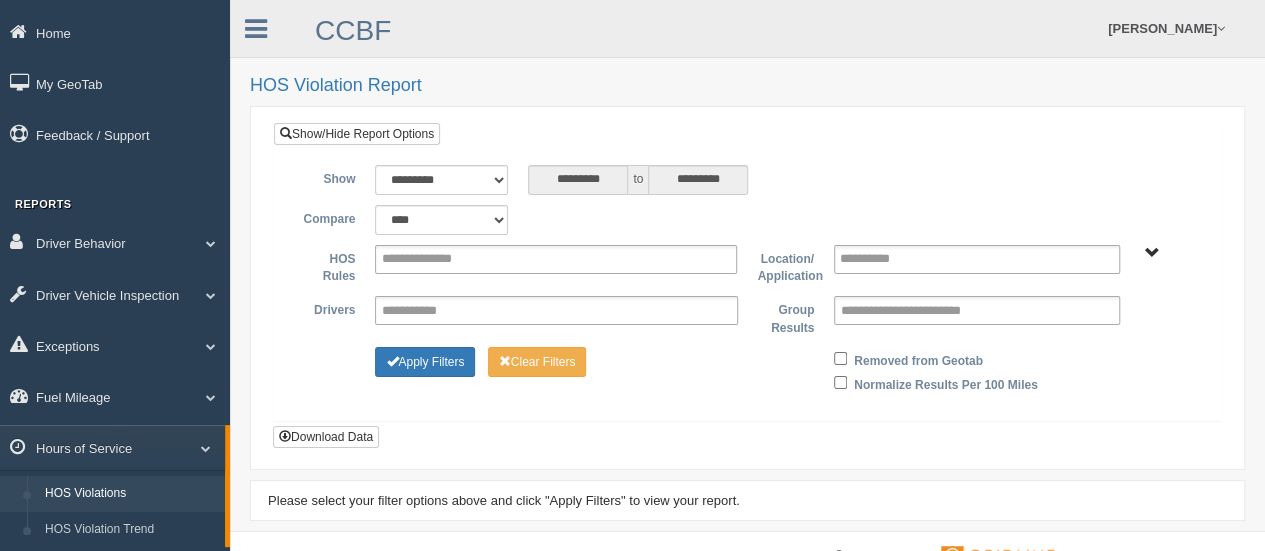 click on "Drivers" at bounding box center [327, 308] 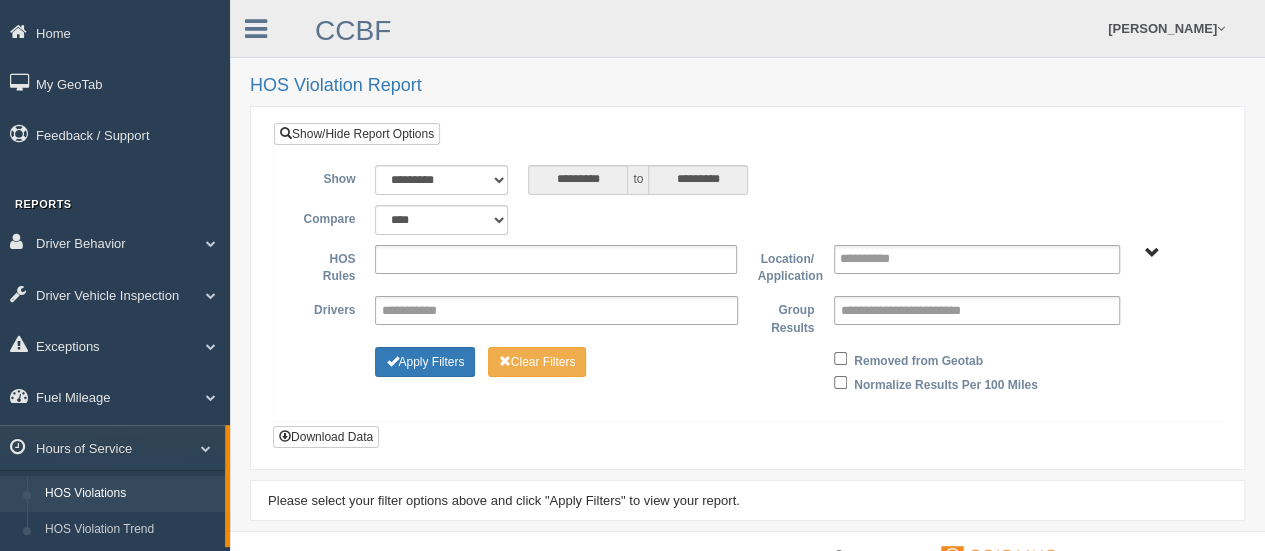 click at bounding box center [556, 259] 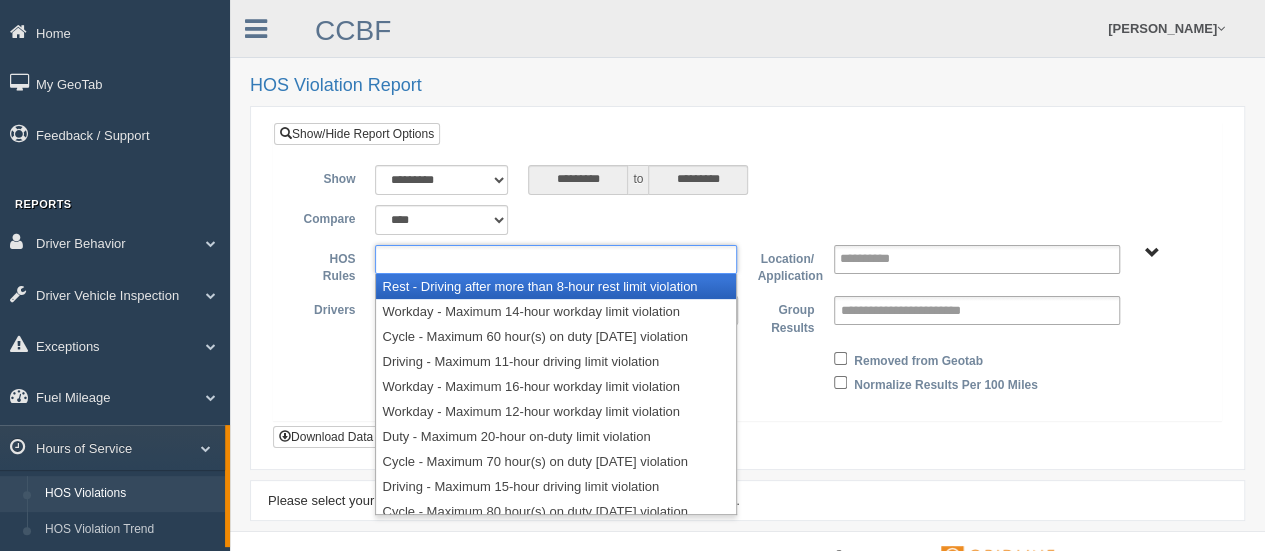 click at bounding box center (430, 259) 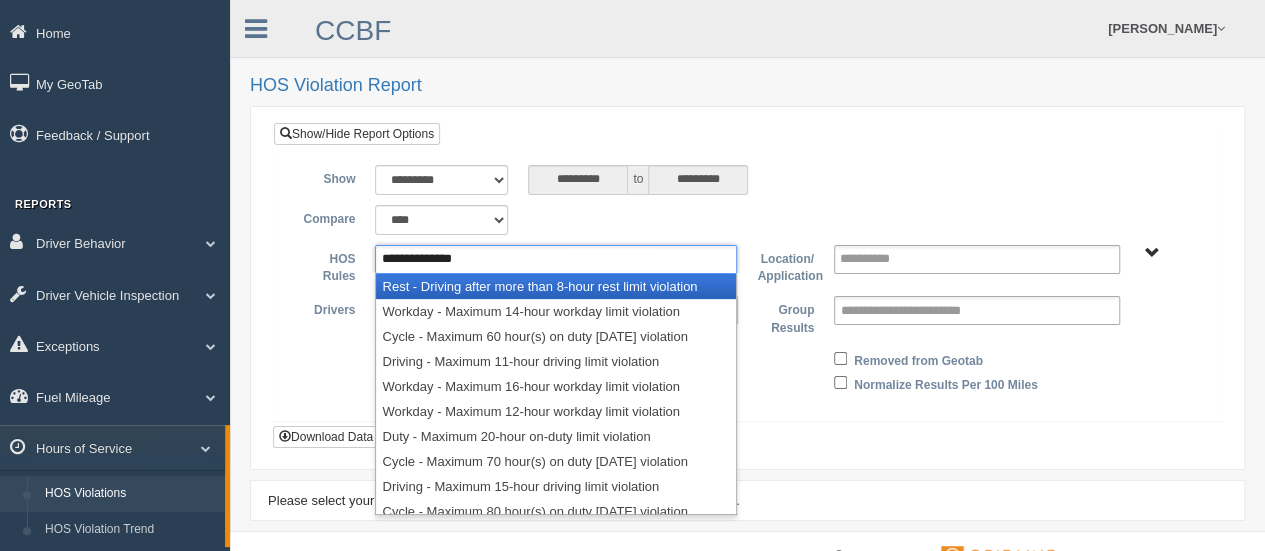 click on "HOS Rules" at bounding box center (327, 265) 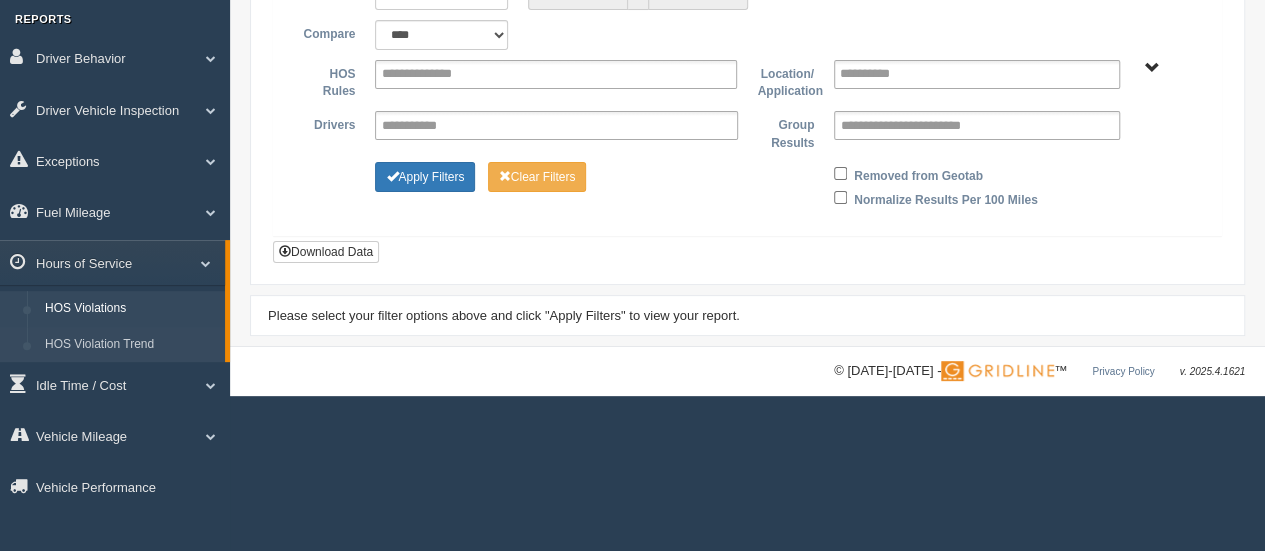 scroll, scrollTop: 188, scrollLeft: 0, axis: vertical 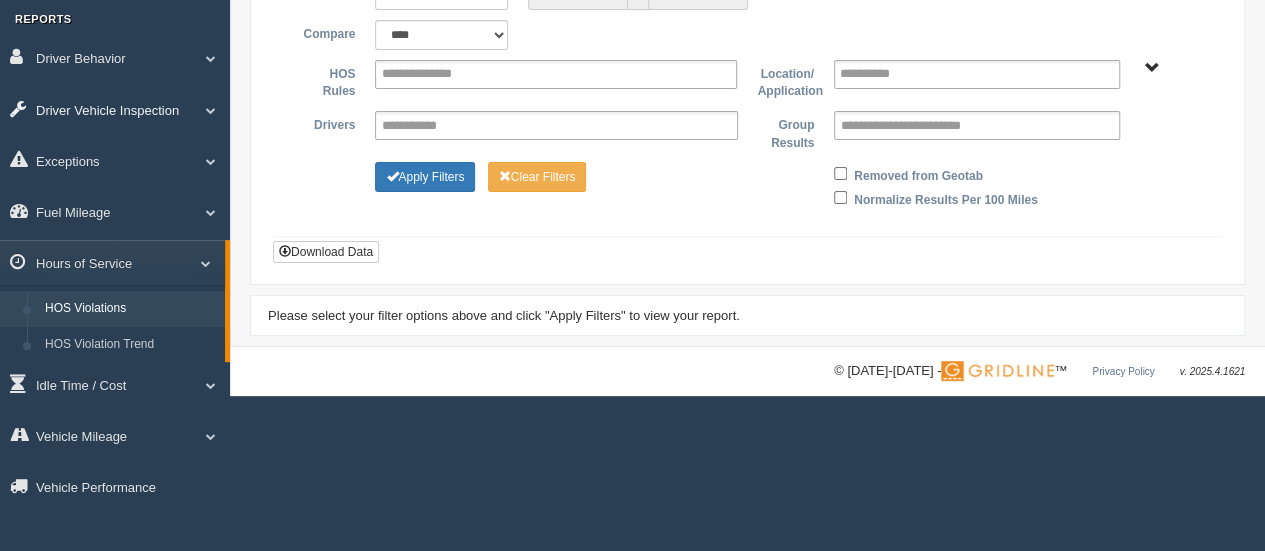click on "Driver Vehicle Inspection" at bounding box center (115, 109) 